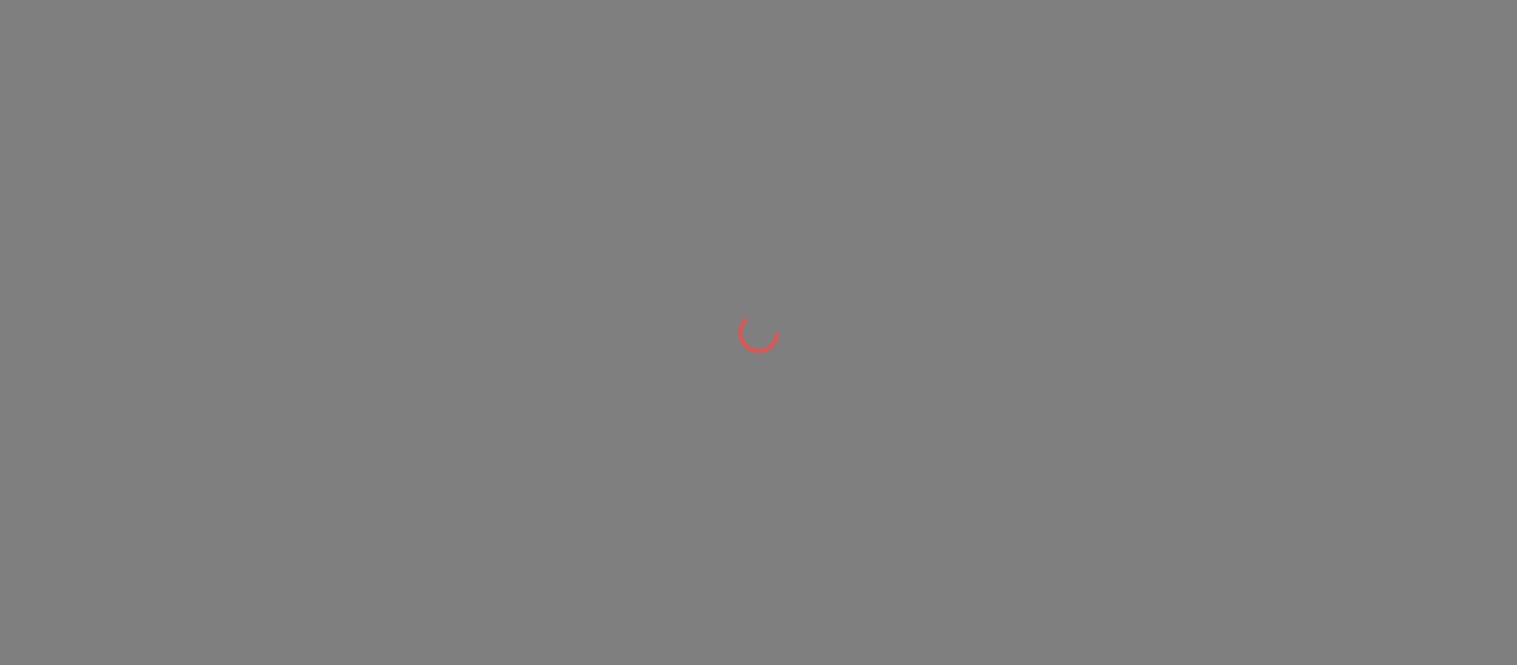 scroll, scrollTop: 0, scrollLeft: 0, axis: both 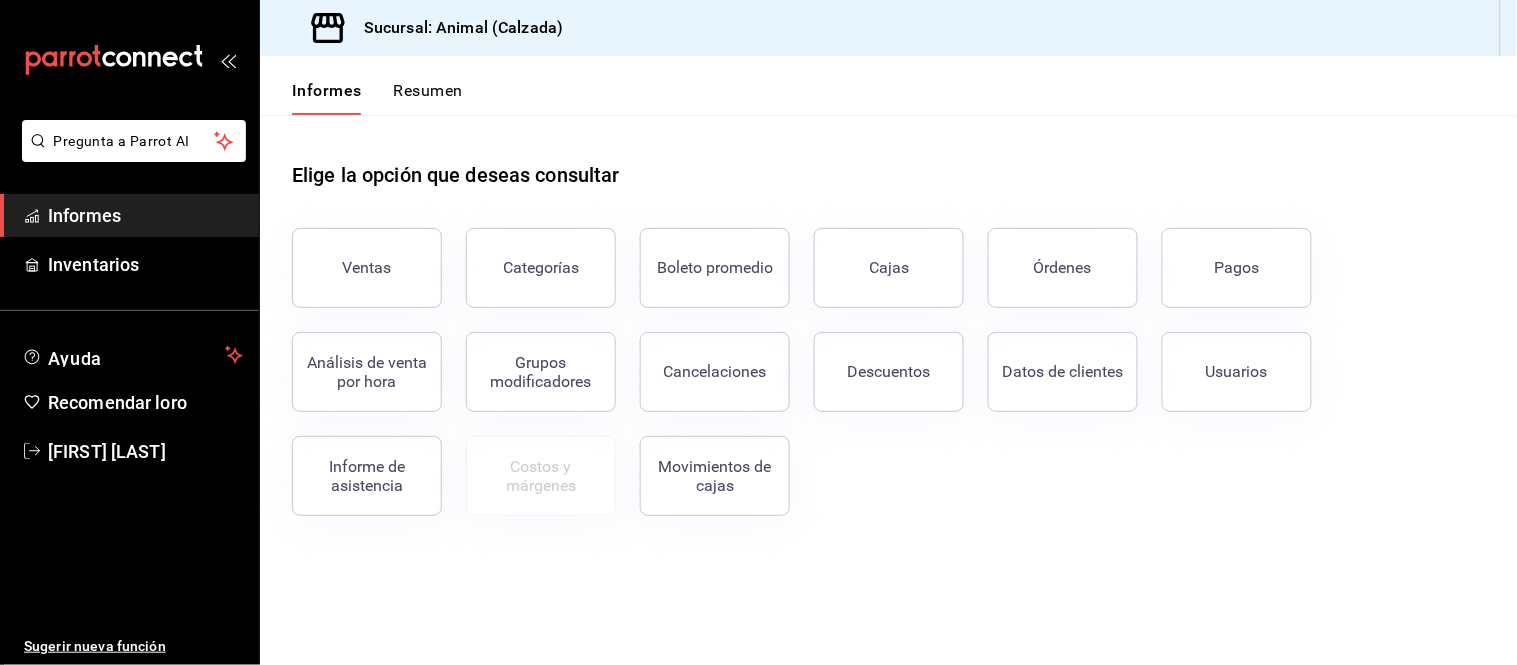 click on "Ventas Categorías Boleto promedio Cajas Órdenes Pagos Análisis de venta por hora Grupos modificadores Cancelaciones Descuentos Datos de clientes Usuarios Informe de asistencia Costos y márgenes Movimientos de cajas" at bounding box center (876, 360) 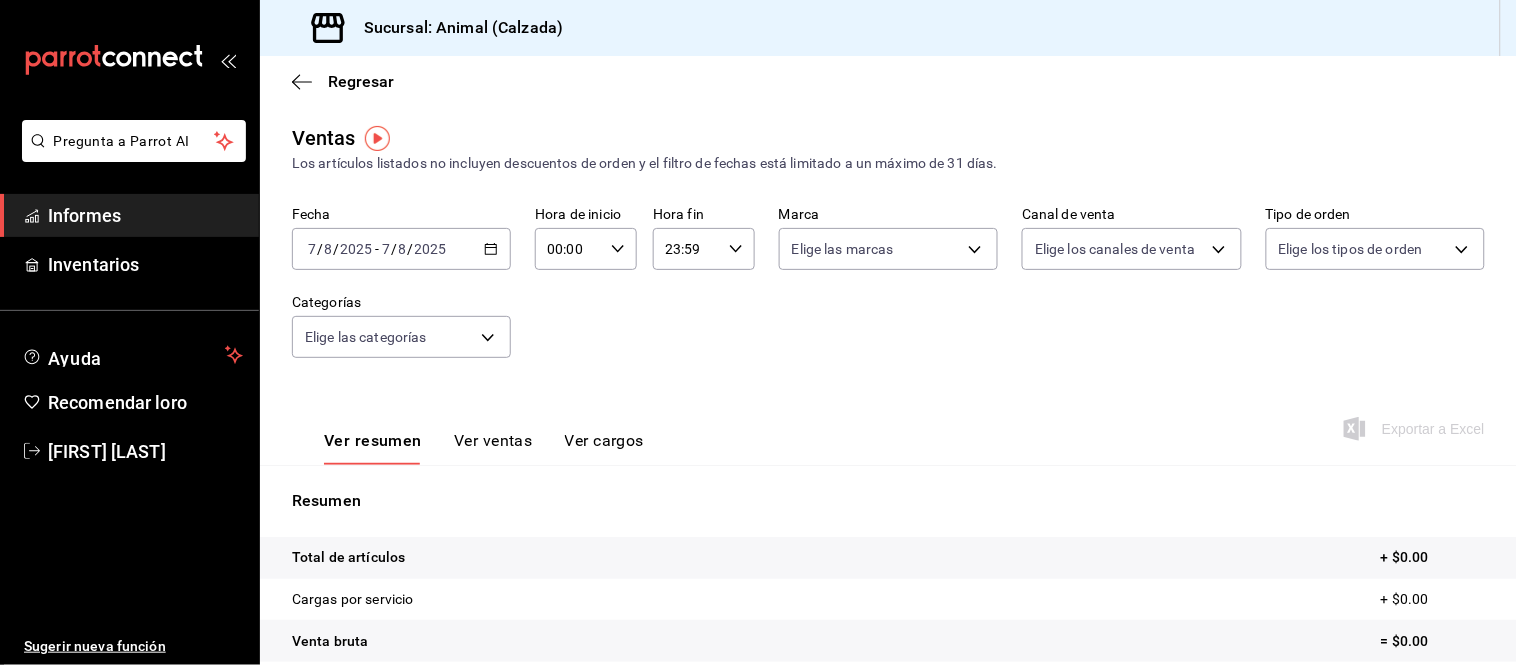 click 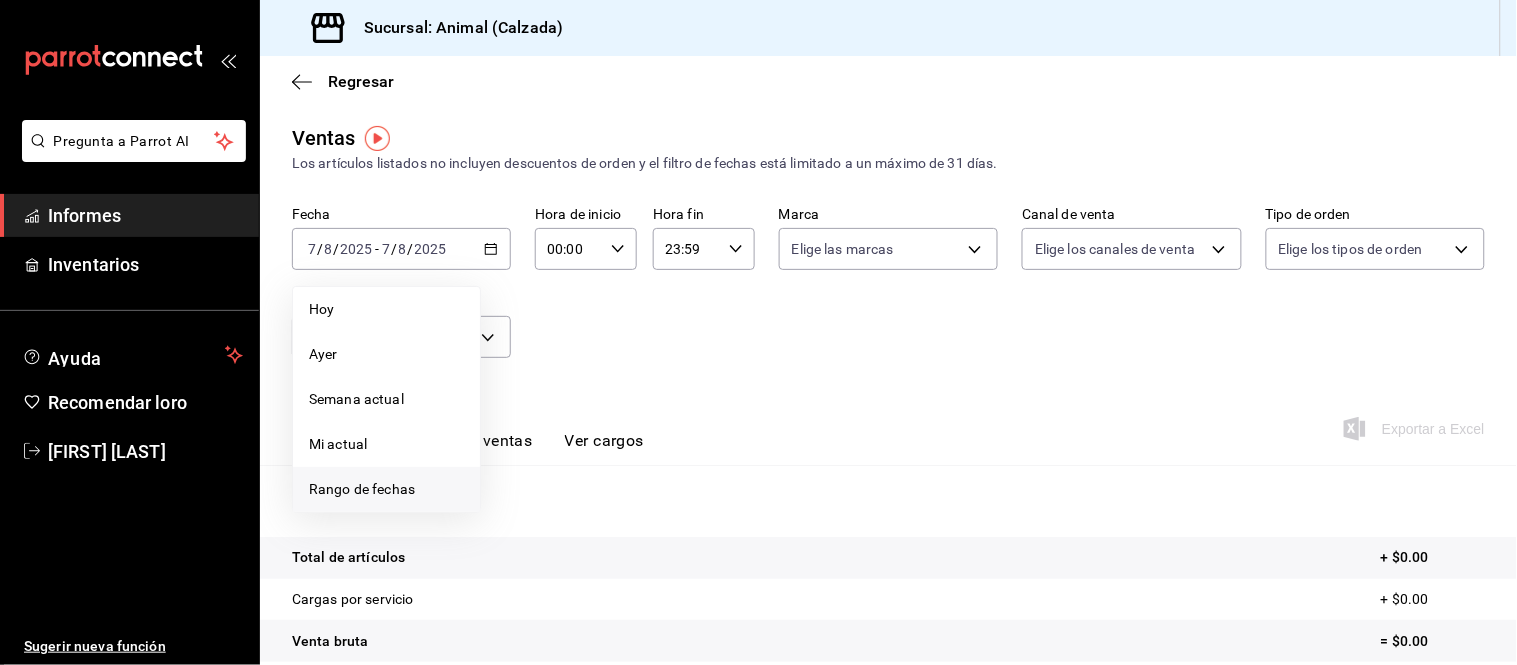 click on "Rango de fechas" at bounding box center (362, 489) 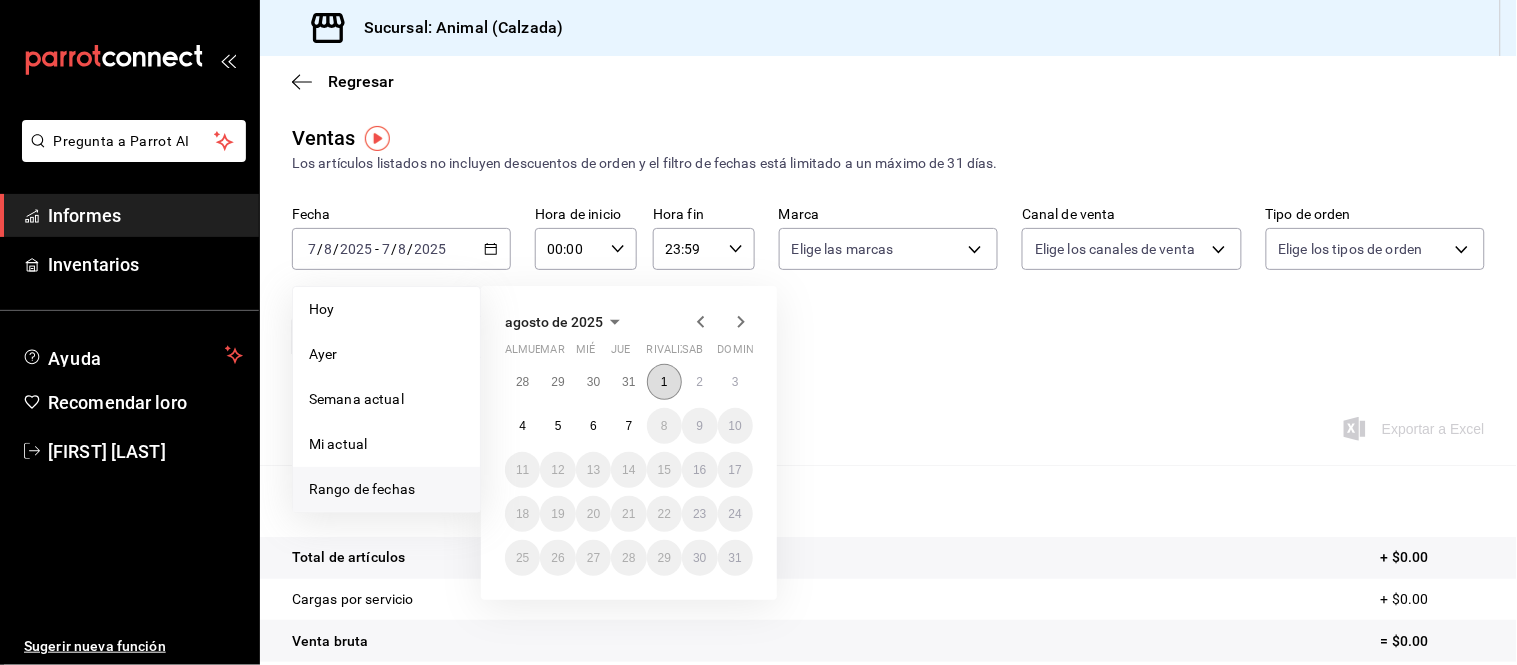 click on "1" at bounding box center (664, 382) 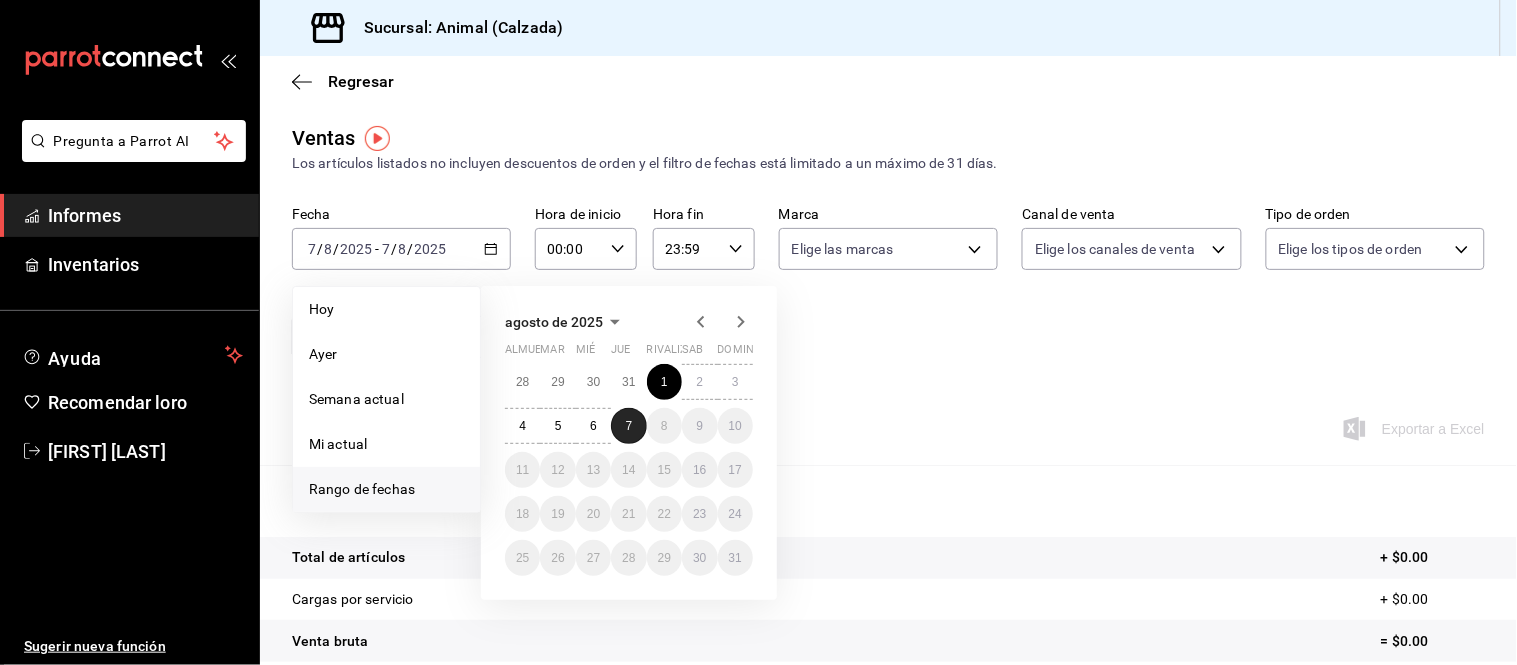 click on "7" at bounding box center (629, 426) 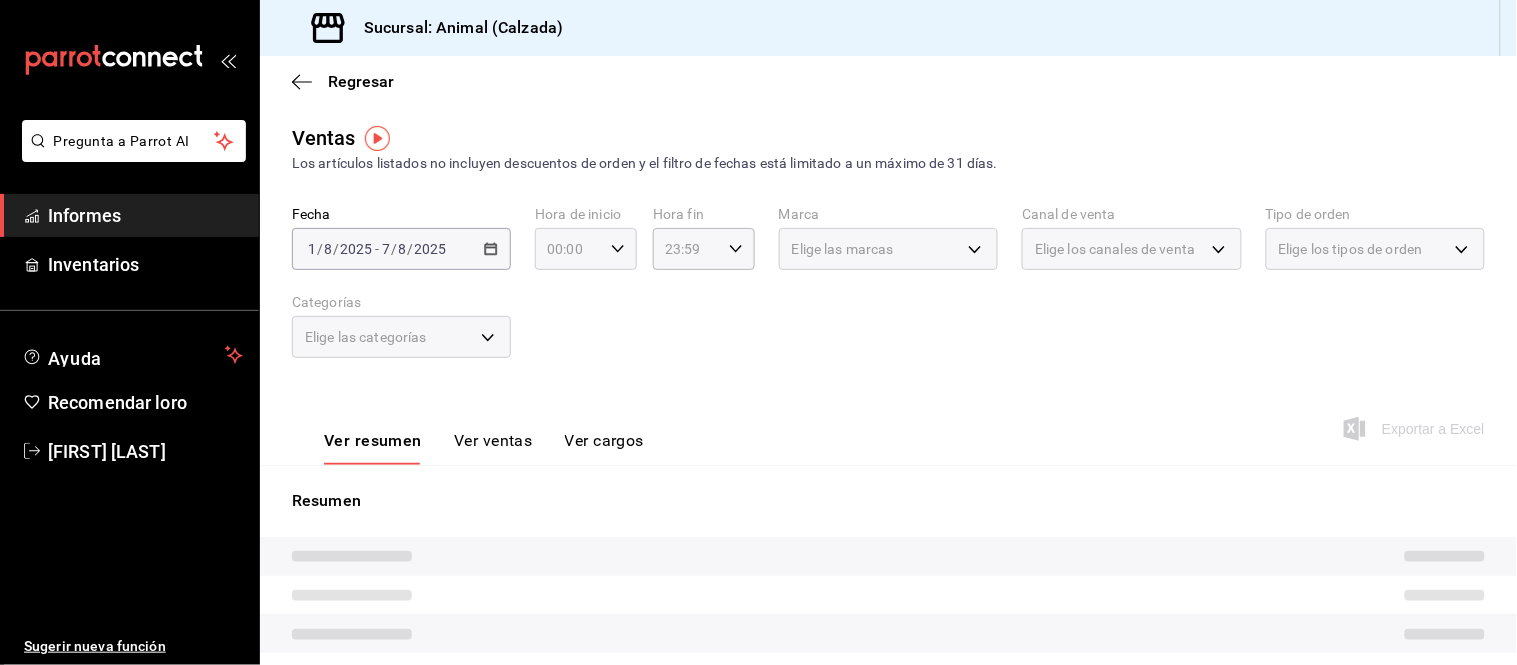 click 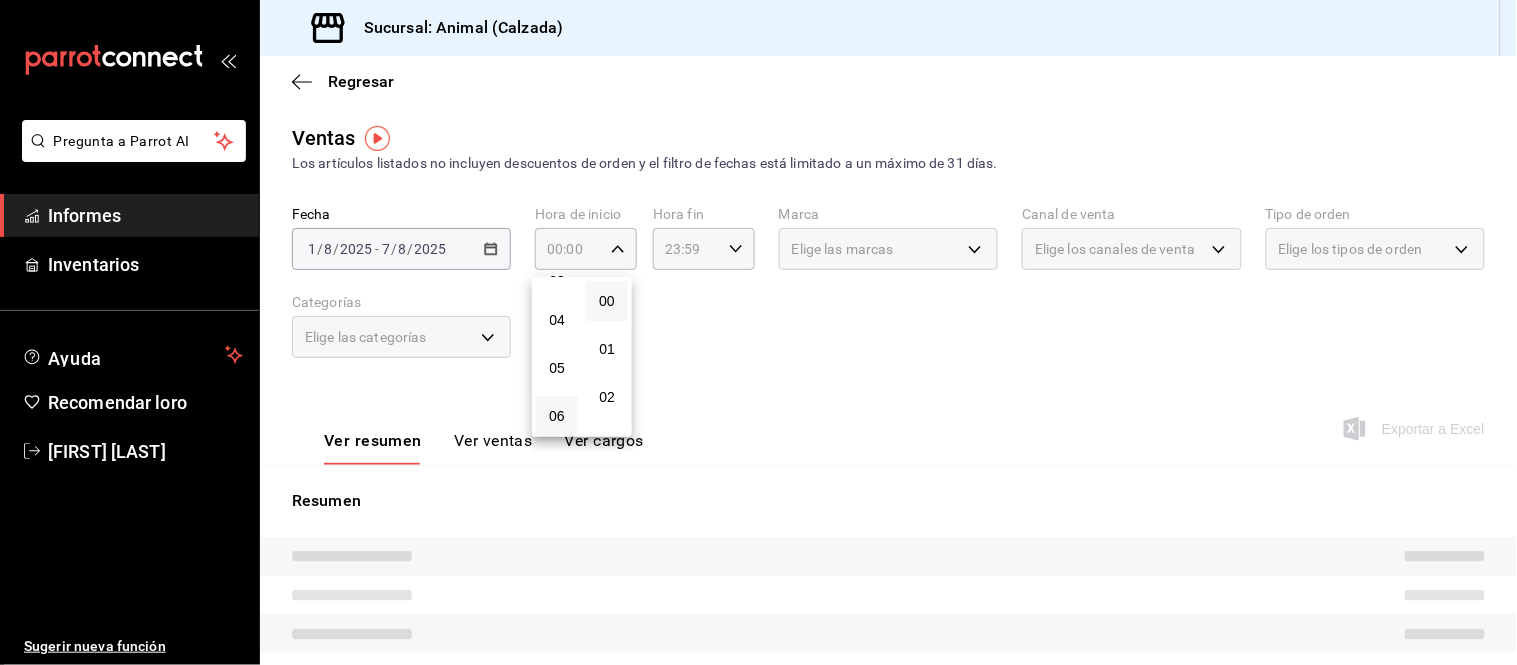 scroll, scrollTop: 222, scrollLeft: 0, axis: vertical 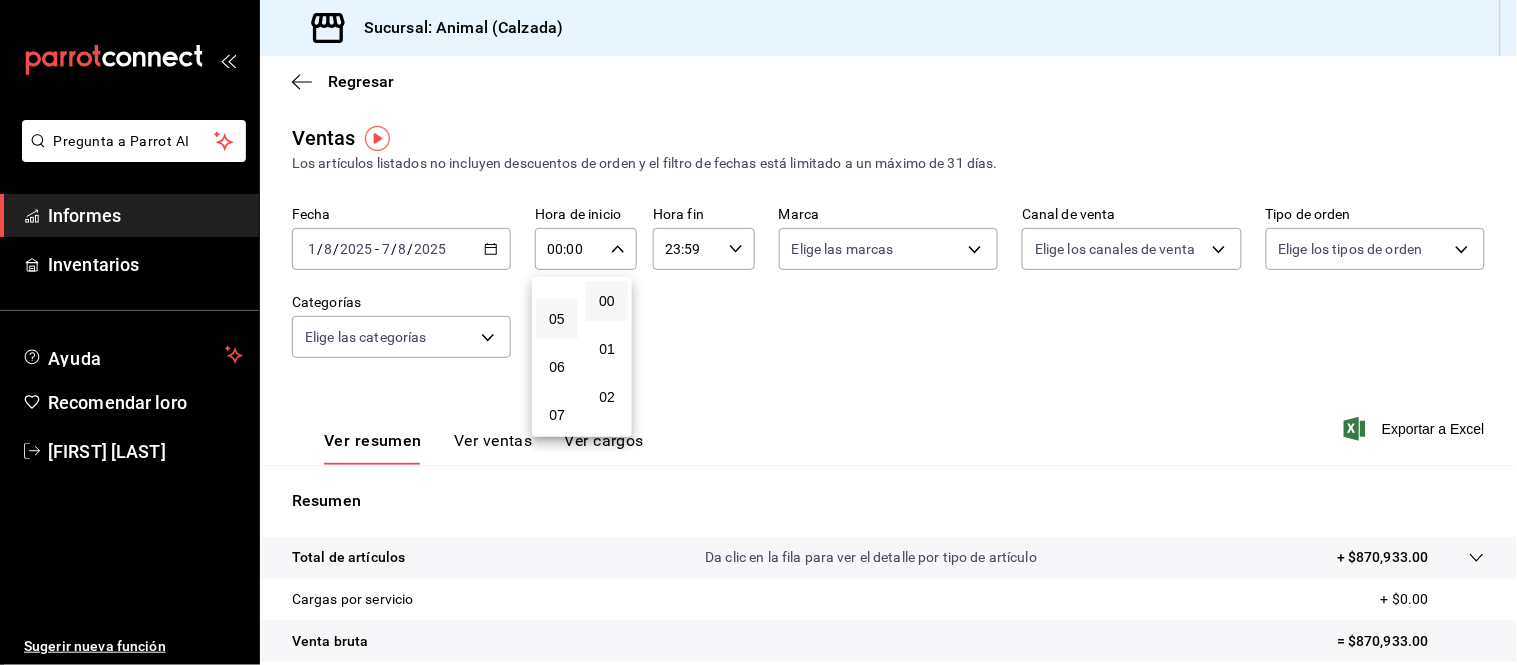 click on "05" at bounding box center [557, 319] 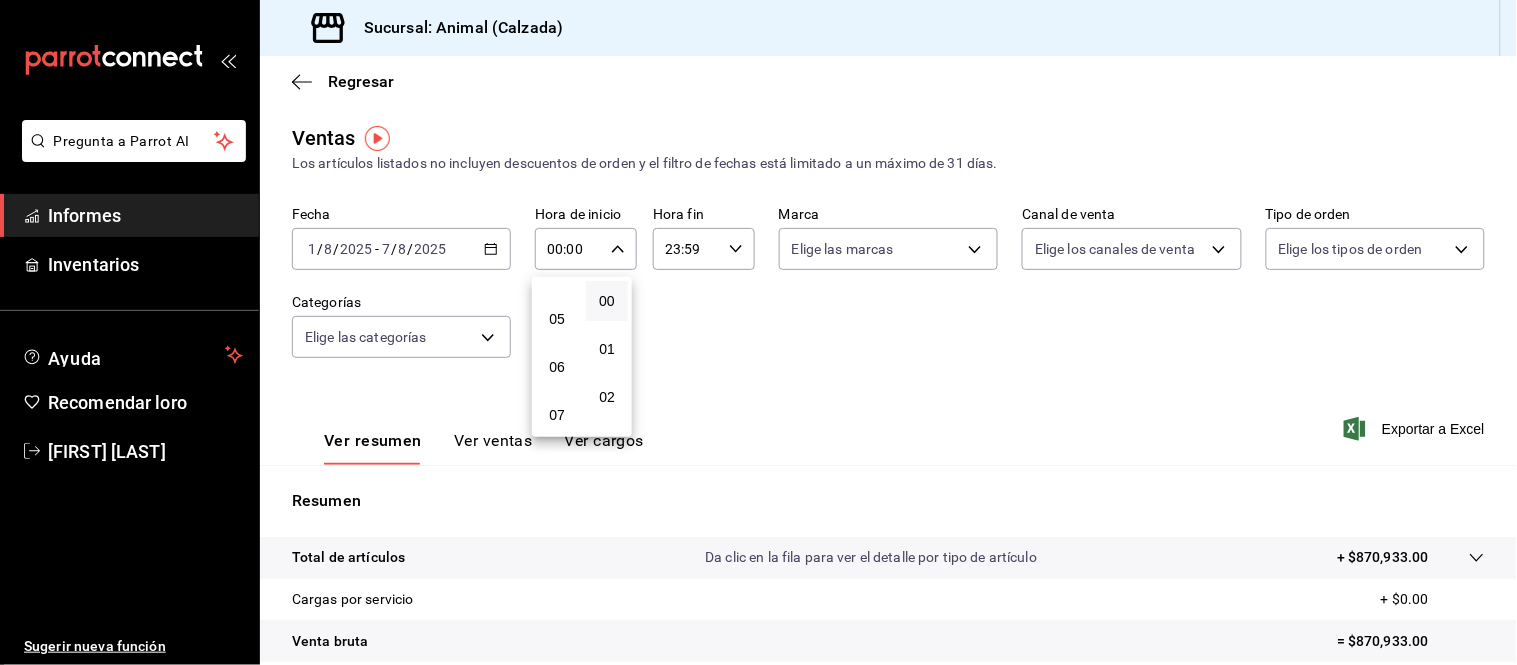 type on "05:00" 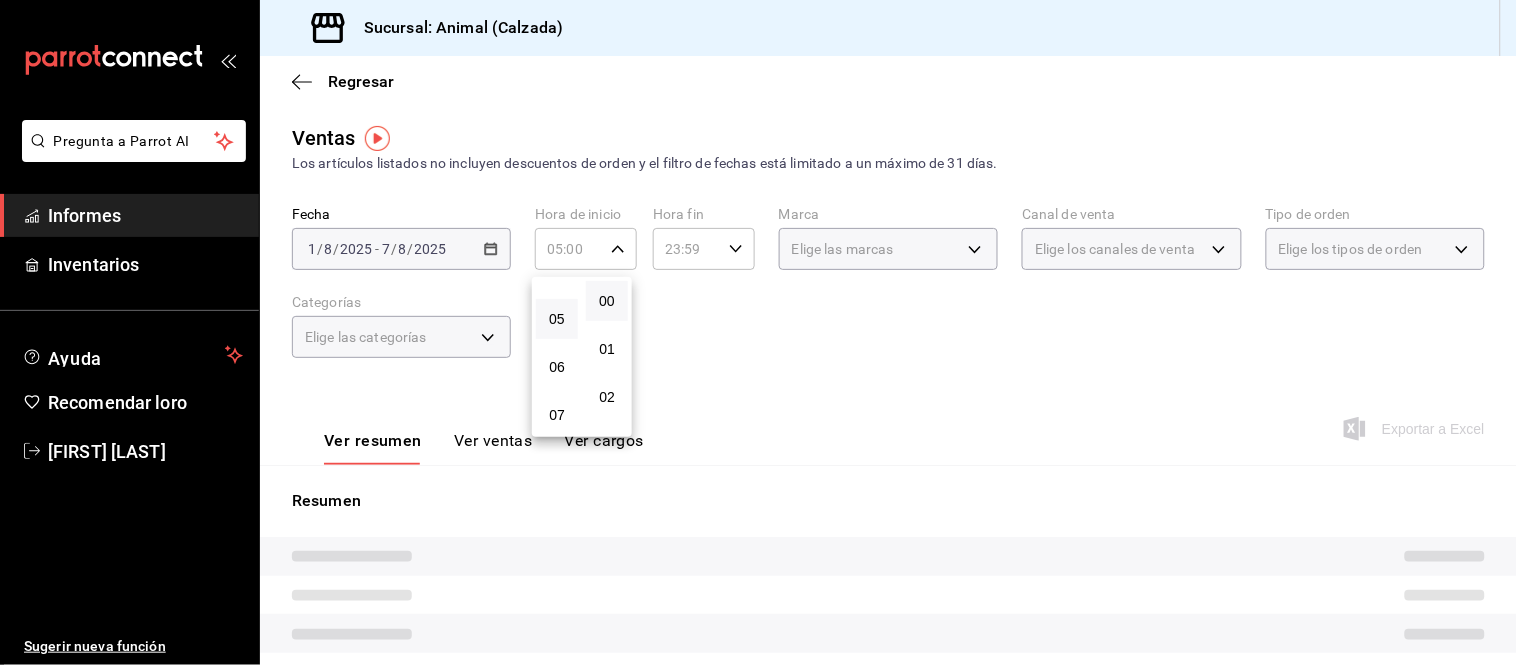 click at bounding box center (758, 332) 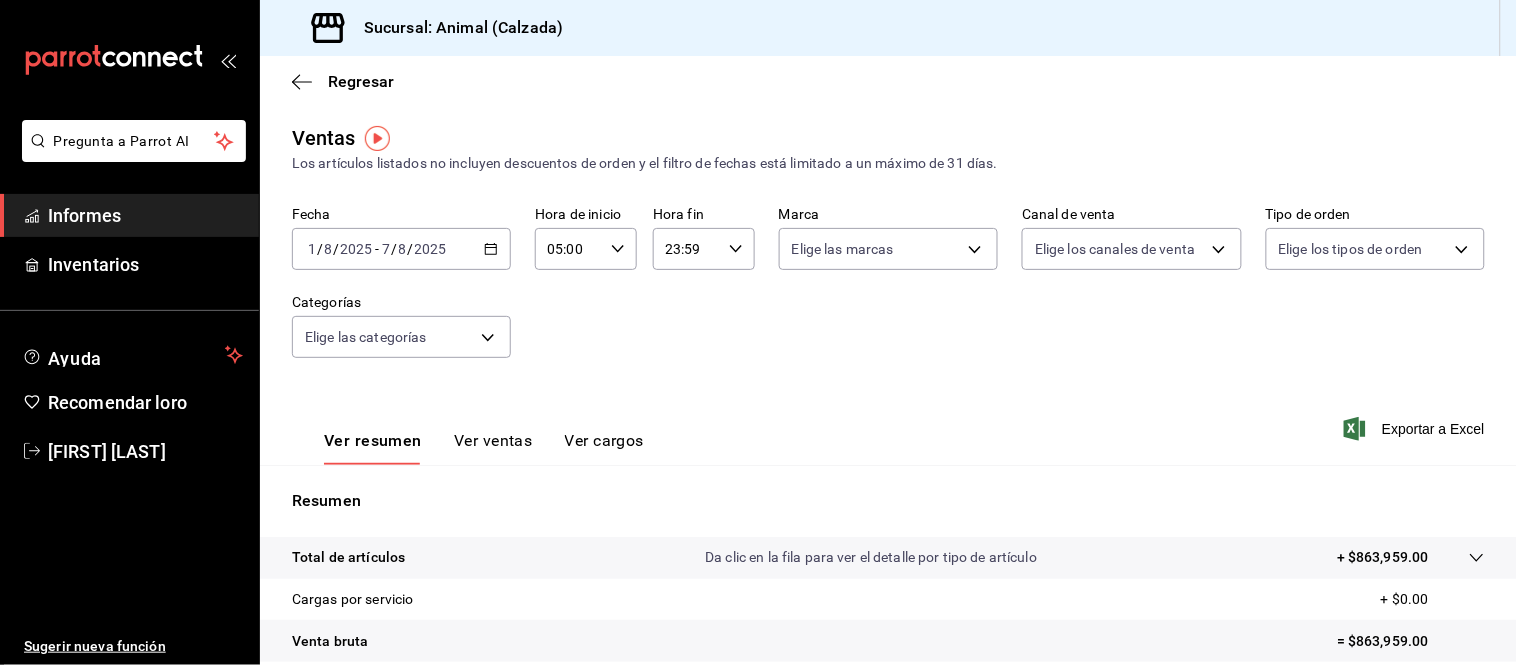 click on "23:59 Hora fin" at bounding box center (704, 249) 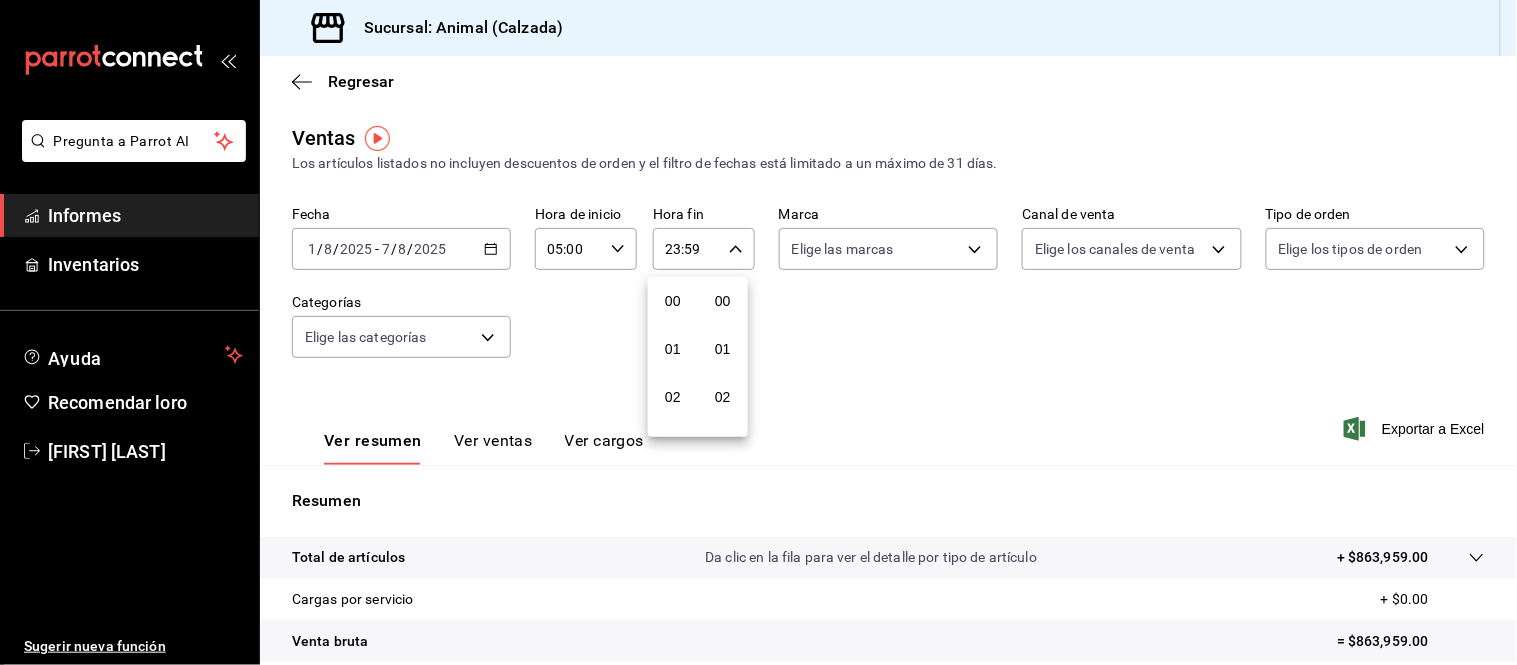 scroll, scrollTop: 981, scrollLeft: 0, axis: vertical 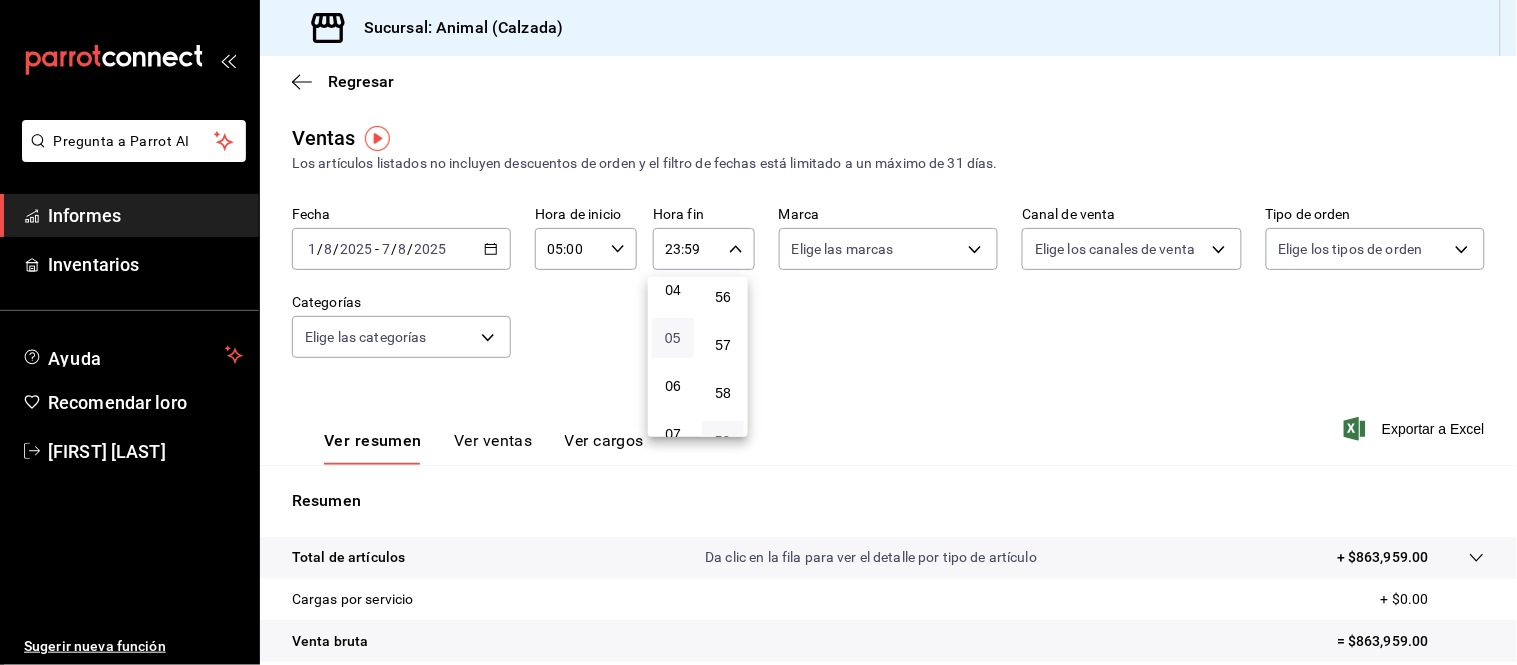 click on "05" at bounding box center (673, 338) 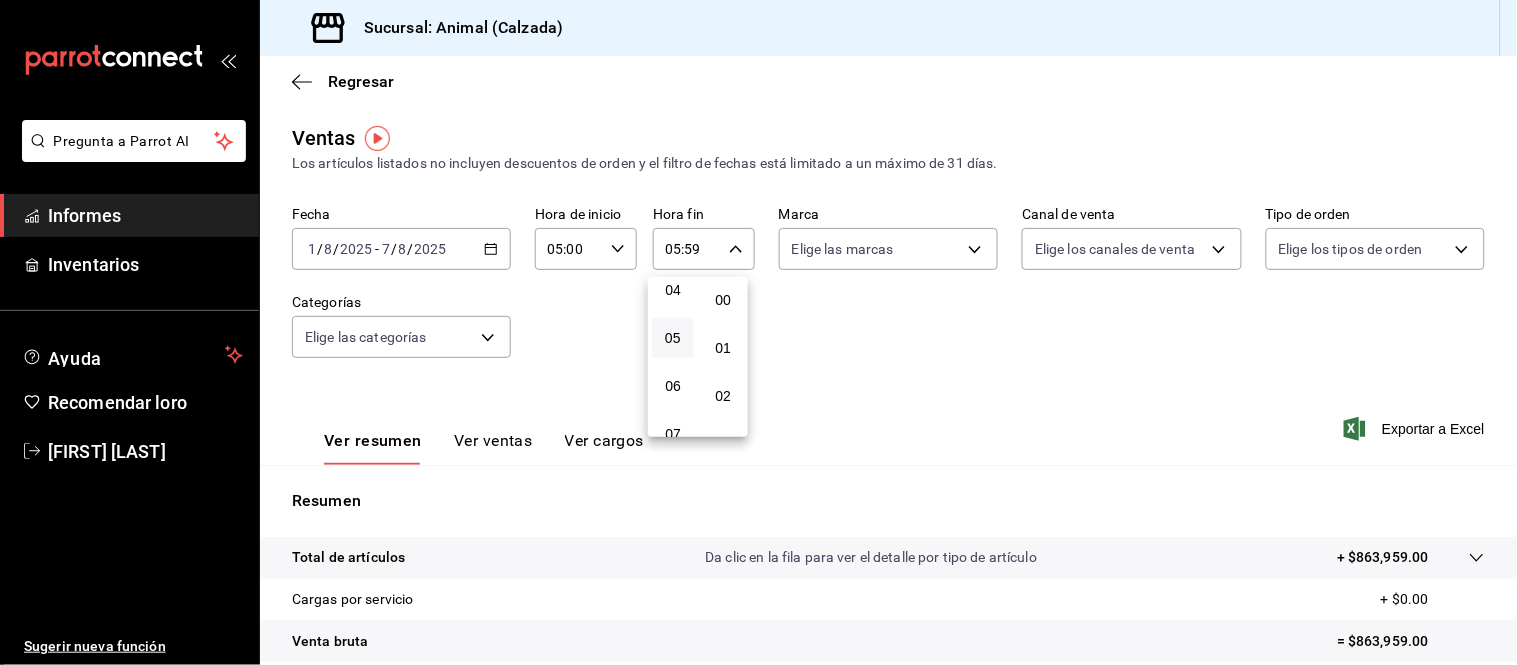 scroll, scrollTop: 0, scrollLeft: 0, axis: both 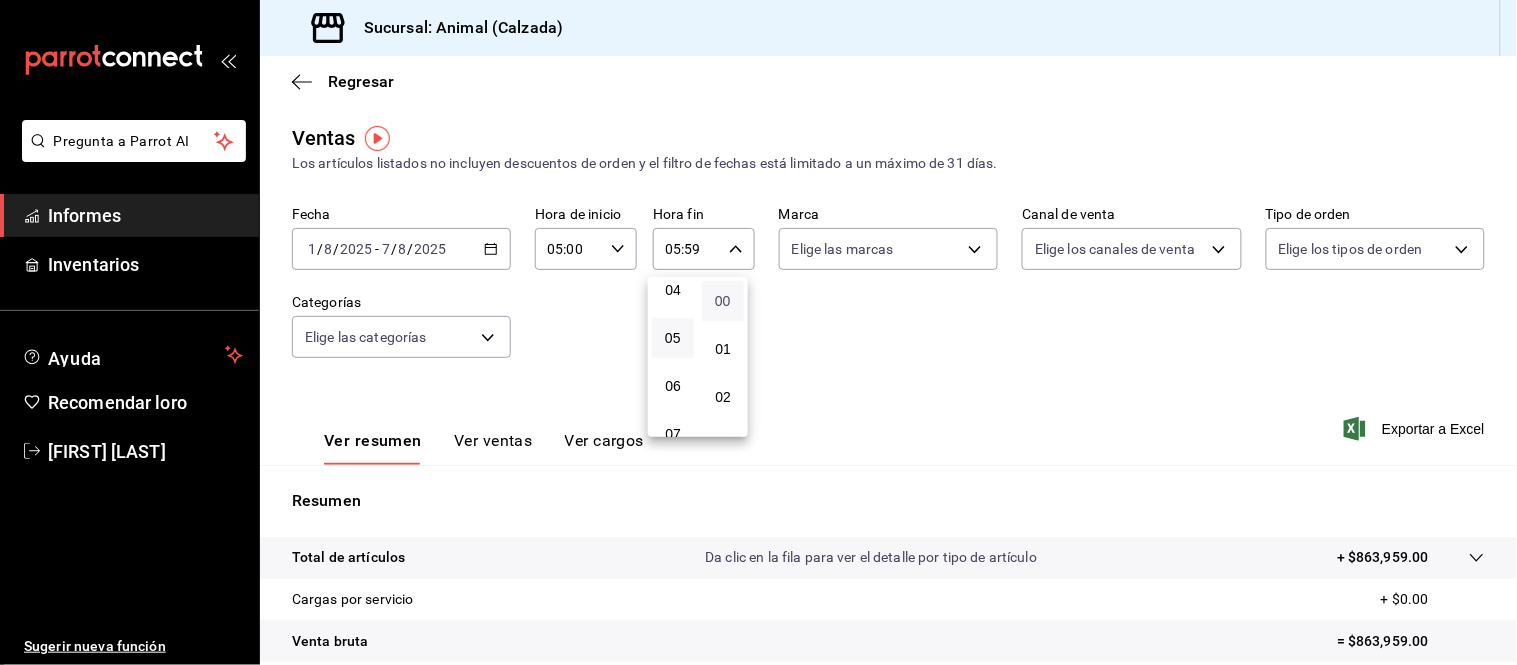 click on "00" at bounding box center (723, 301) 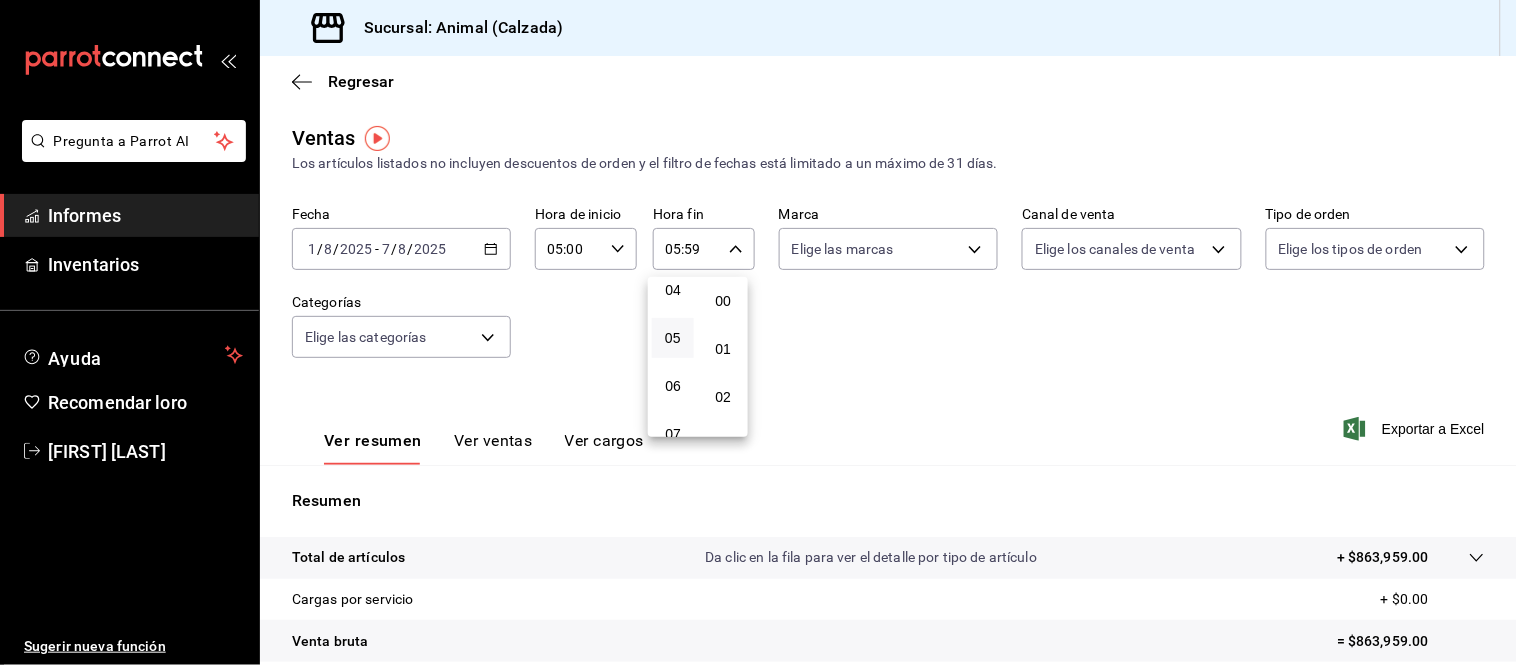 type on "05:00" 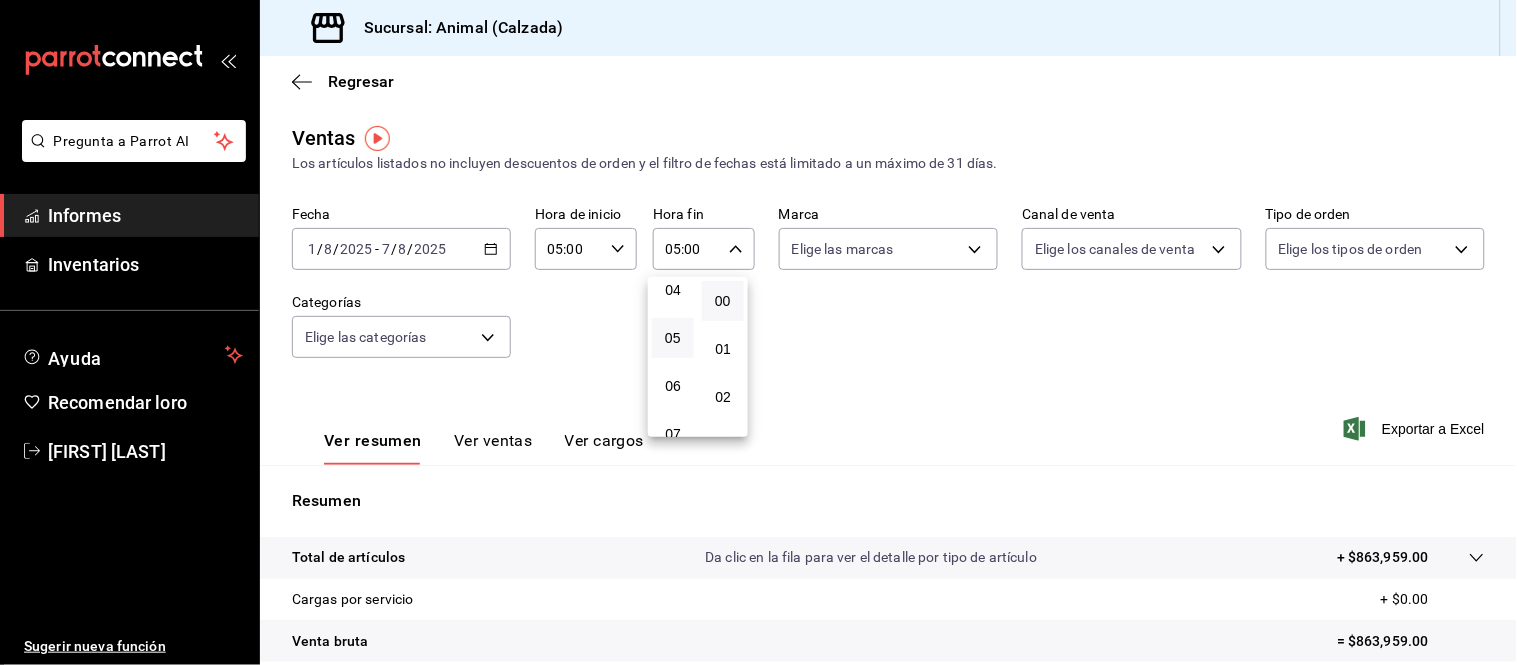 click at bounding box center [758, 332] 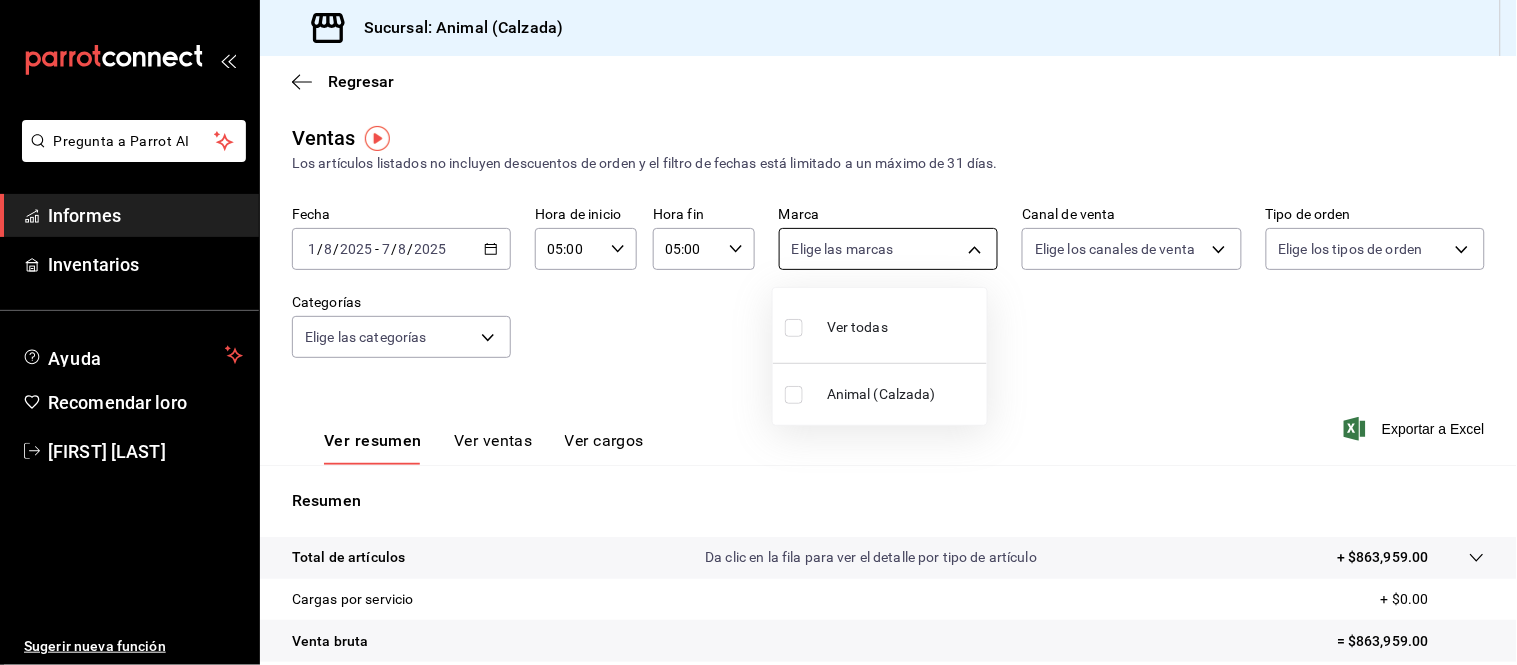 click on "Pregunta a Parrot AI Informes   Inventarios   Ayuda Recomendar loro   [FIRST] [LAST]   Sugerir nueva función   Sucursal: Animal (Calzada) Regresar Ventas Los artículos listados no incluyen descuentos de orden y el filtro de fechas está limitado a un máximo de 31 días. Fecha [DATE] [DATE] - [DATE] [DATE] Hora de inicio [TIME] Hora de inicio Hora fin [TIME] Hora fin Marca Elige las marcas Canal de venta Elige los canales de venta Tipo de orden Elige los tipos de orden Categorías Elige las categorías Ver resumen Ver ventas Ver cargos Exportar a Excel Resumen Total de artículos Da clic en la fila para ver el detalle por tipo de artículo + $863,959.00 Cargas por servicio + $0.00 Venta bruta = $863,959.00 Descuentos totales - $8,183.90 Certificados de regalo - $19,766.00 Venta total = $836,009.10 Impuestos - $115,311.60 Venta neta = $720,697.50 Texto original Valora esta traducción Tu opinión servirá para ayudar a mejorar el Traductor de Google Pregunta a Parrot AI Informes" at bounding box center (758, 332) 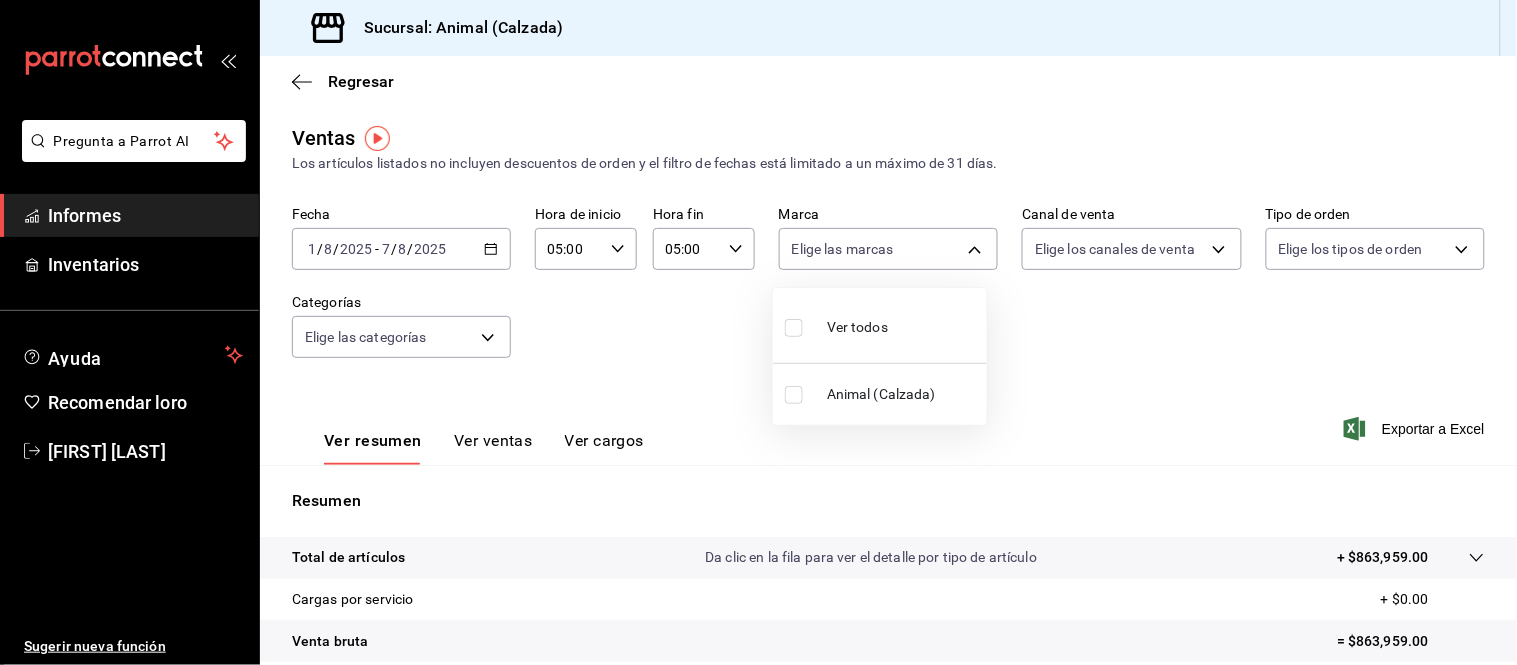 click on "Ver todos" at bounding box center (836, 325) 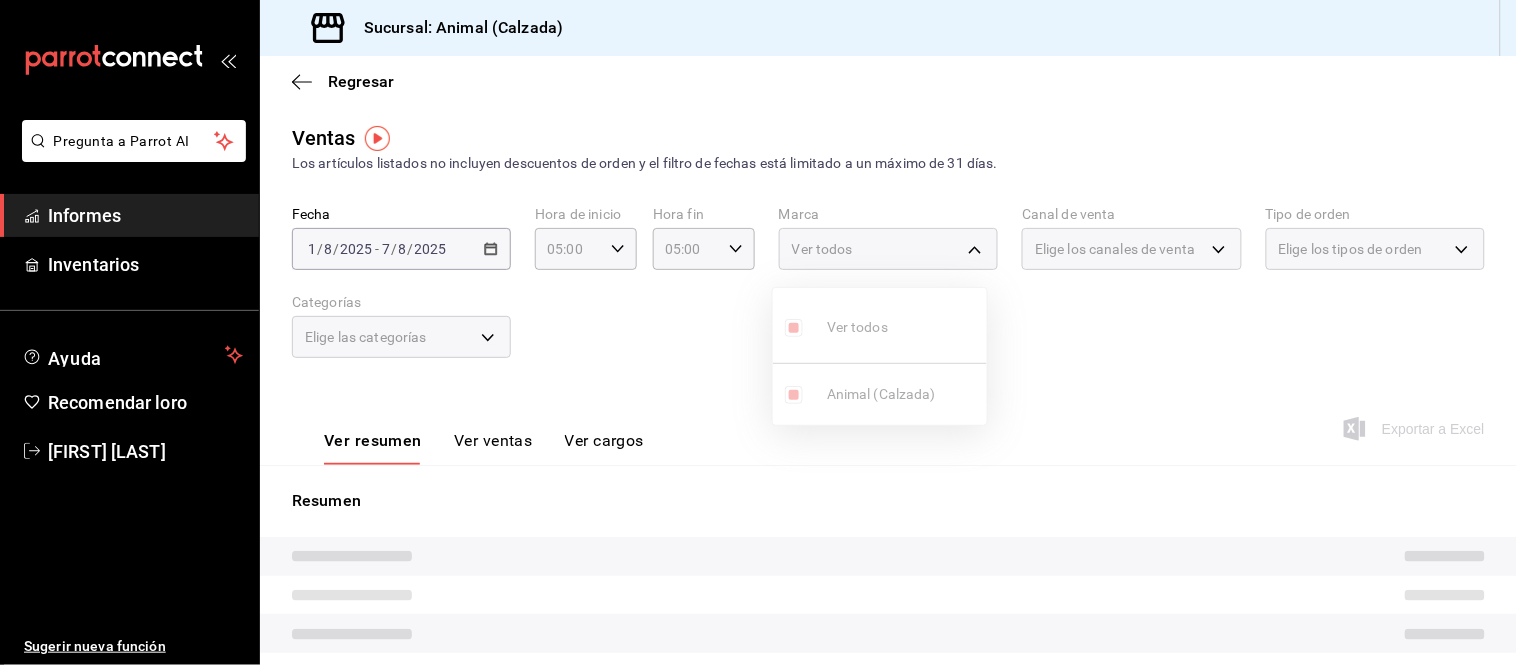 click at bounding box center (758, 332) 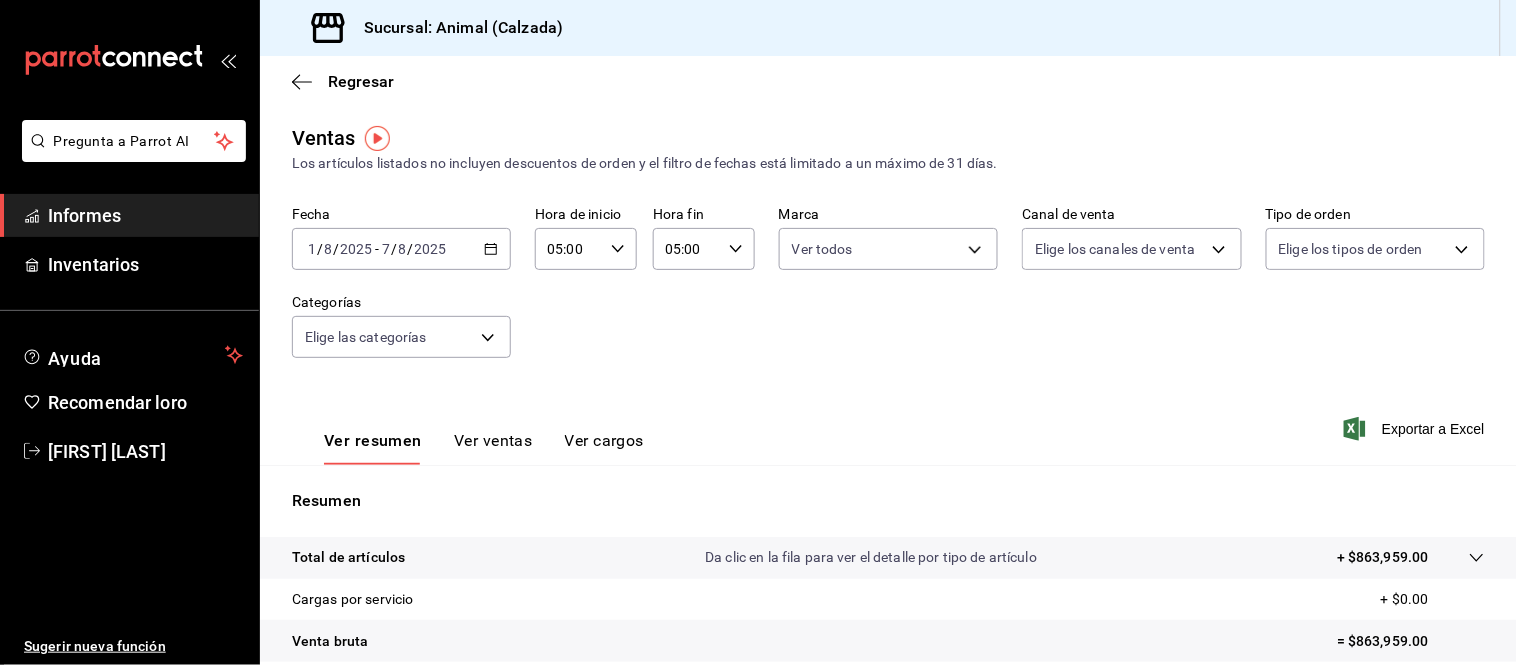 click on "Pregunta a Parrot AI Informes   Inventarios   Ayuda Recomendar loro   [FIRST] [LAST]   Sugerir nueva función   Sucursal: Animal (Calzada) Regresar Ventas Los artículos listados no incluyen descuentos de orden y el filtro de fechas está limitado a un máximo de 31 días. Fecha [DATE] [DATE] - [DATE] [DATE] Hora de inicio [TIME] Hora de inicio Hora fin [TIME] Hora fin Marca Ver todos e26472f3-9262-489d-bcba-4c6b034529c7 Canal de venta Elige los canales de venta Tipo de orden Elige los tipos de orden Categorías Elige las categorías Ver resumen Ver ventas Ver cargos Exportar a Excel Resumen Total de artículos Da clic en la fila para ver el detalle por tipo de artículo + $863,959.00 Cargas por servicio + $0.00 Venta bruta = $863,959.00 Descuentos totales - $8,183.90 Certificados de regalo - $19,766.00 Venta total = $836,009.10 Impuestos - $115,311.60 Venta neta = $720,697.50 Texto original Valora esta traducción Tu opinión servirá para ayudar a mejorar el Traductor de Google" at bounding box center (758, 332) 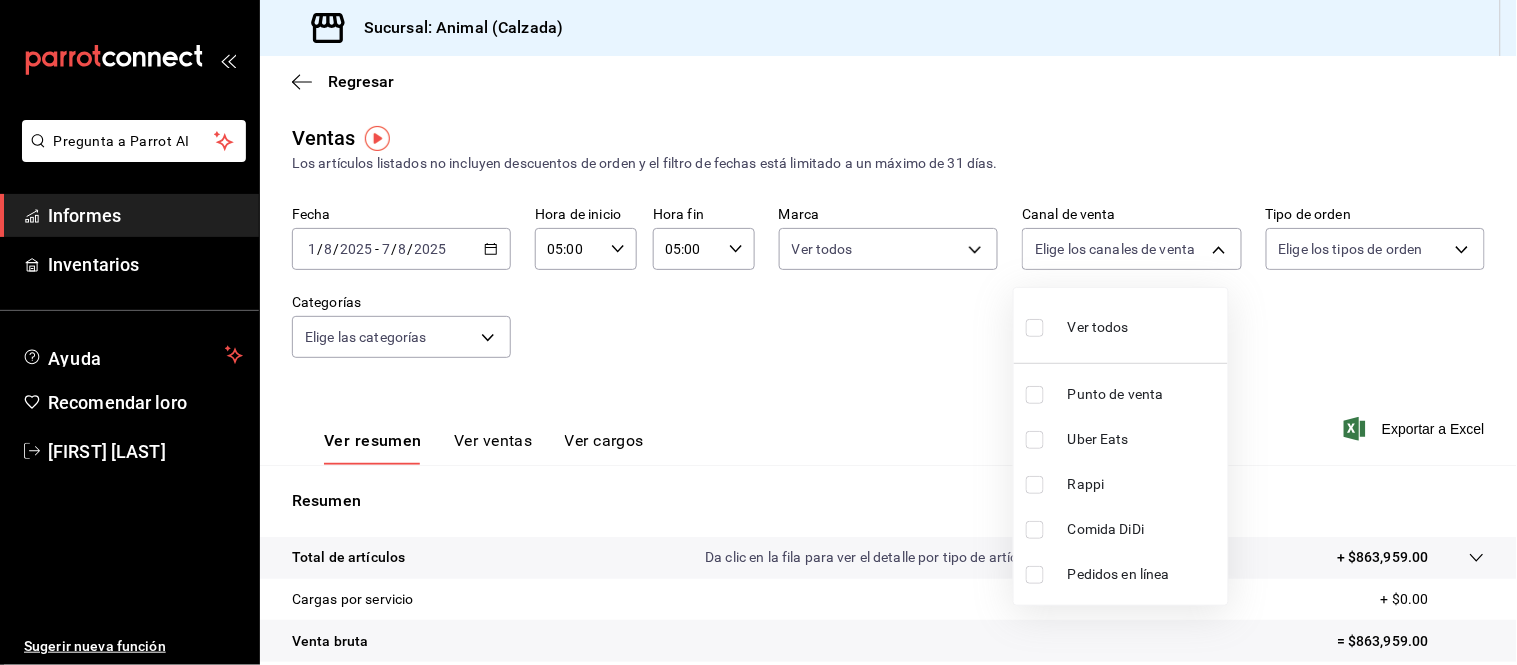 click on "Ver todos" at bounding box center (1098, 327) 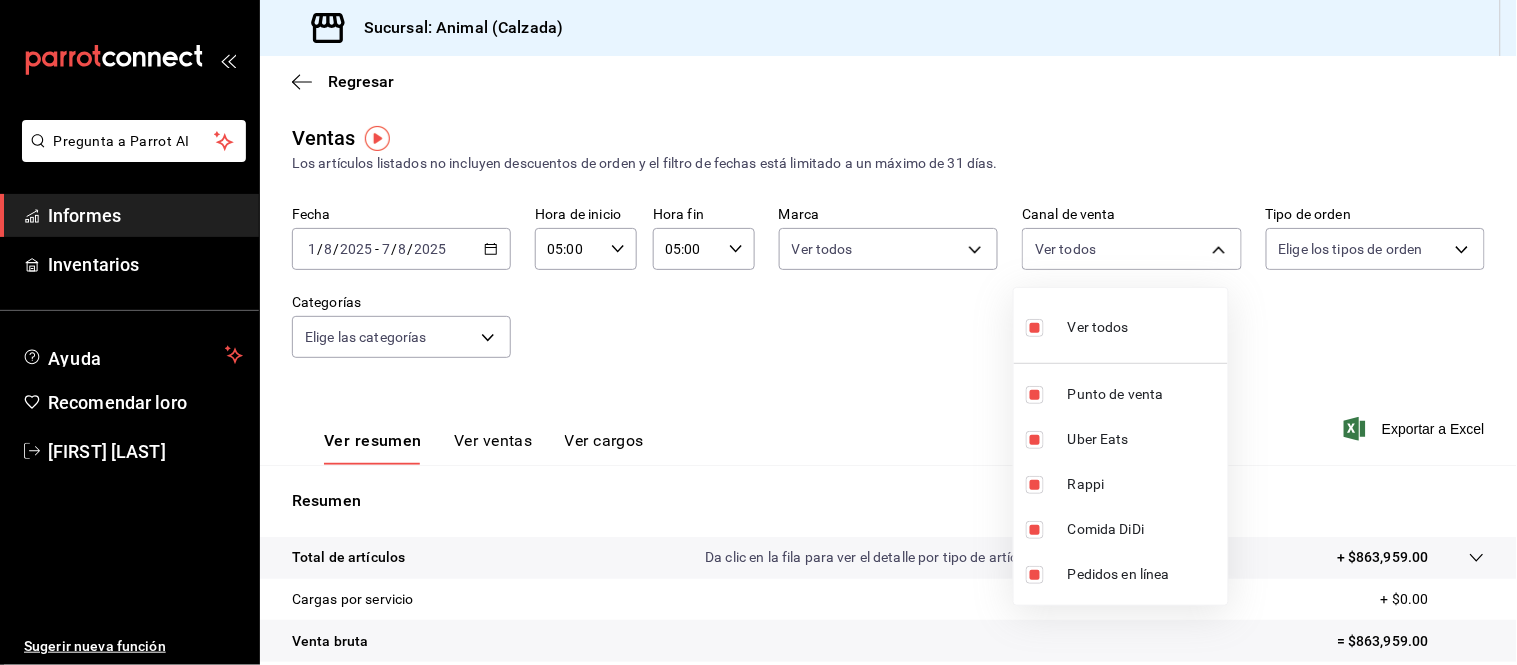click at bounding box center (758, 332) 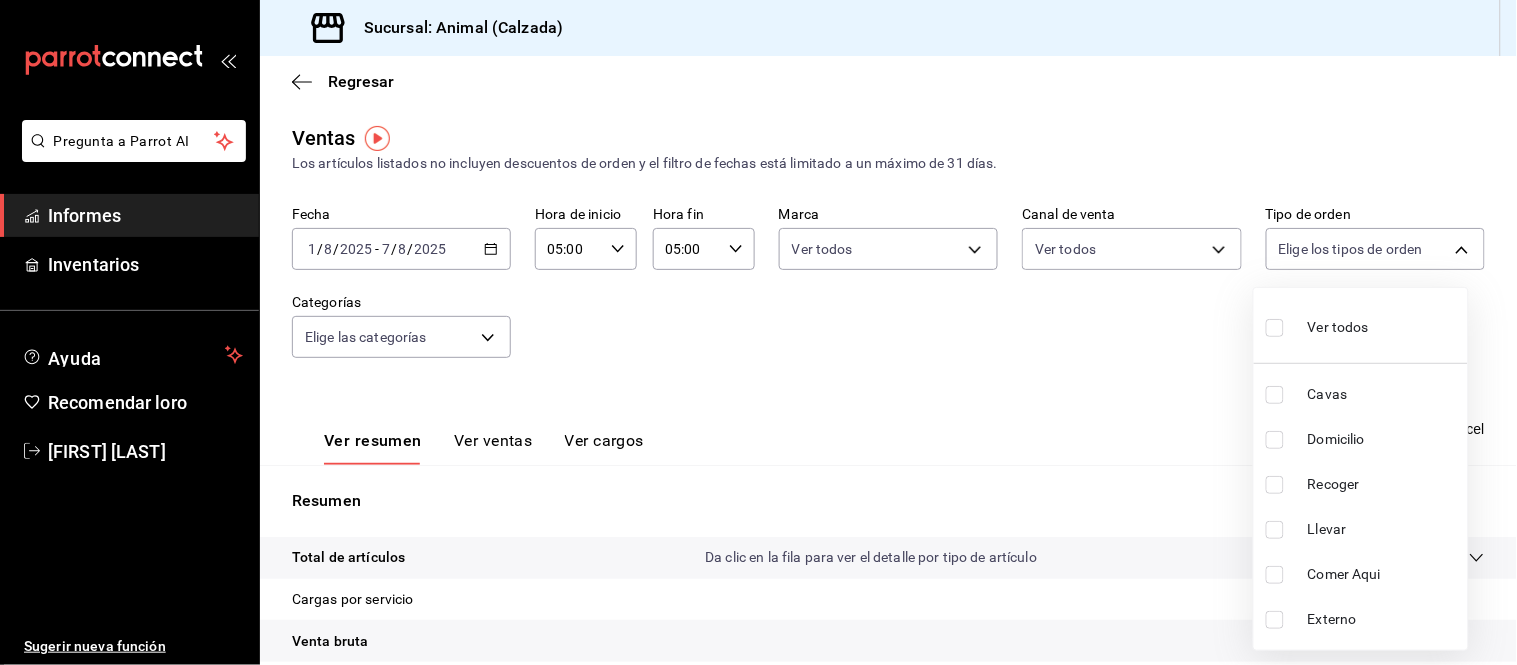 click on "Pregunta a Parrot AI Informes   Inventarios   Ayuda Recomendar loro   [FIRST] [LAST]   Sugerir nueva función   Sucursal: Animal (Calzada) Regresar Ventas Los artículos listados no incluyen descuentos de orden y el filtro de fechas está limitado a un máximo de 31 días. Fecha [DATE] [DATE] - [DATE] [DATE] Hora de inicio [TIME] Hora de inicio Hora fin [TIME] Hora fin Marca Ver todos e26472f3-9262-489d-bcba-4c6b034529c7 Canal de venta Ver todos PARROT,UBER_EATS,RAPPI,DIDI_FOOD,ONLINE Tipo de orden Elige los tipos de orden Categorías Elige las categorías Ver resumen Ver ventas Ver cargos Exportar a Excel Resumen Total de artículos Da clic en la fila para ver el detalle por tipo de artículo + $863,959.00 Cargas por servicio + $0.00 Venta bruta = $863,959.00 Descuentos totales - $8,183.90 Certificados de regalo - $19,766.00 Venta total = $836,009.10 Impuestos - $115,311.60 Venta neta = $720,697.50 Texto original Valora esta traducción Pregunta a Parrot AI Informes   Inventarios" at bounding box center (758, 332) 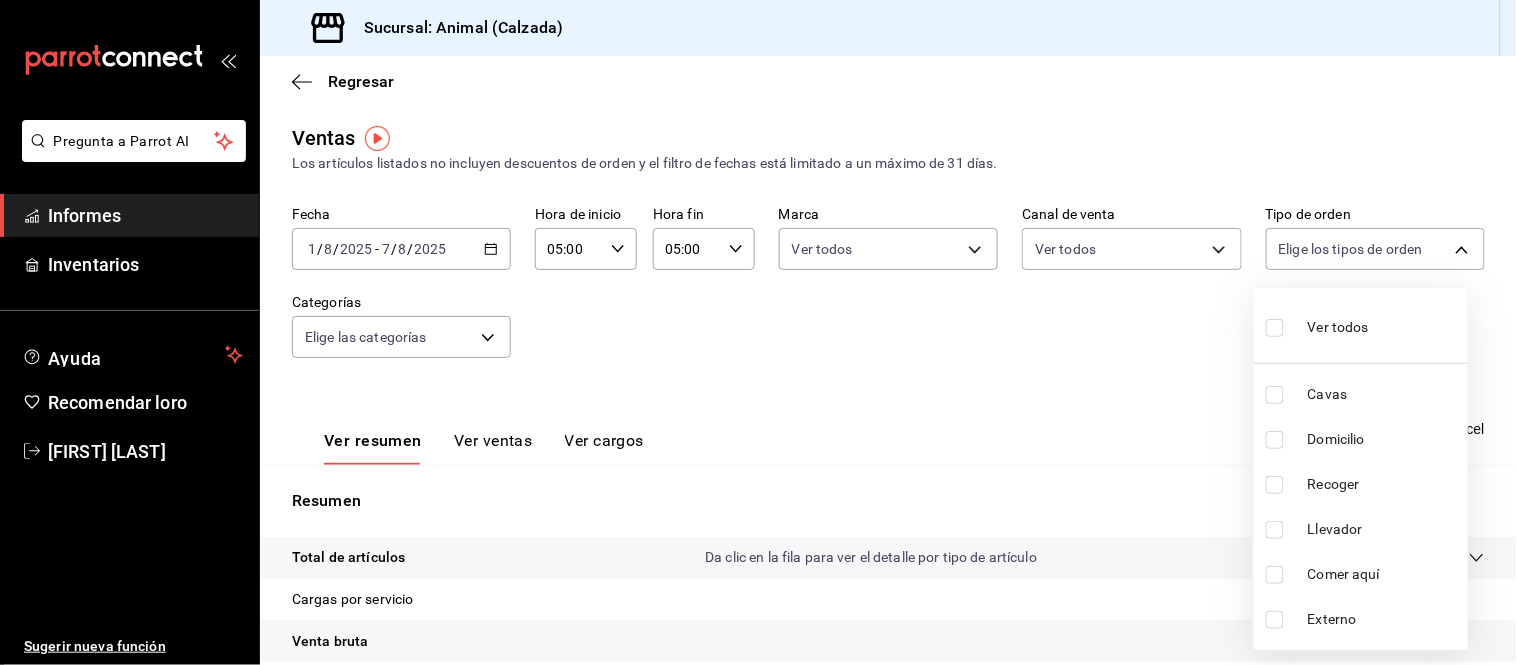 click on "Ver todos" at bounding box center [1338, 327] 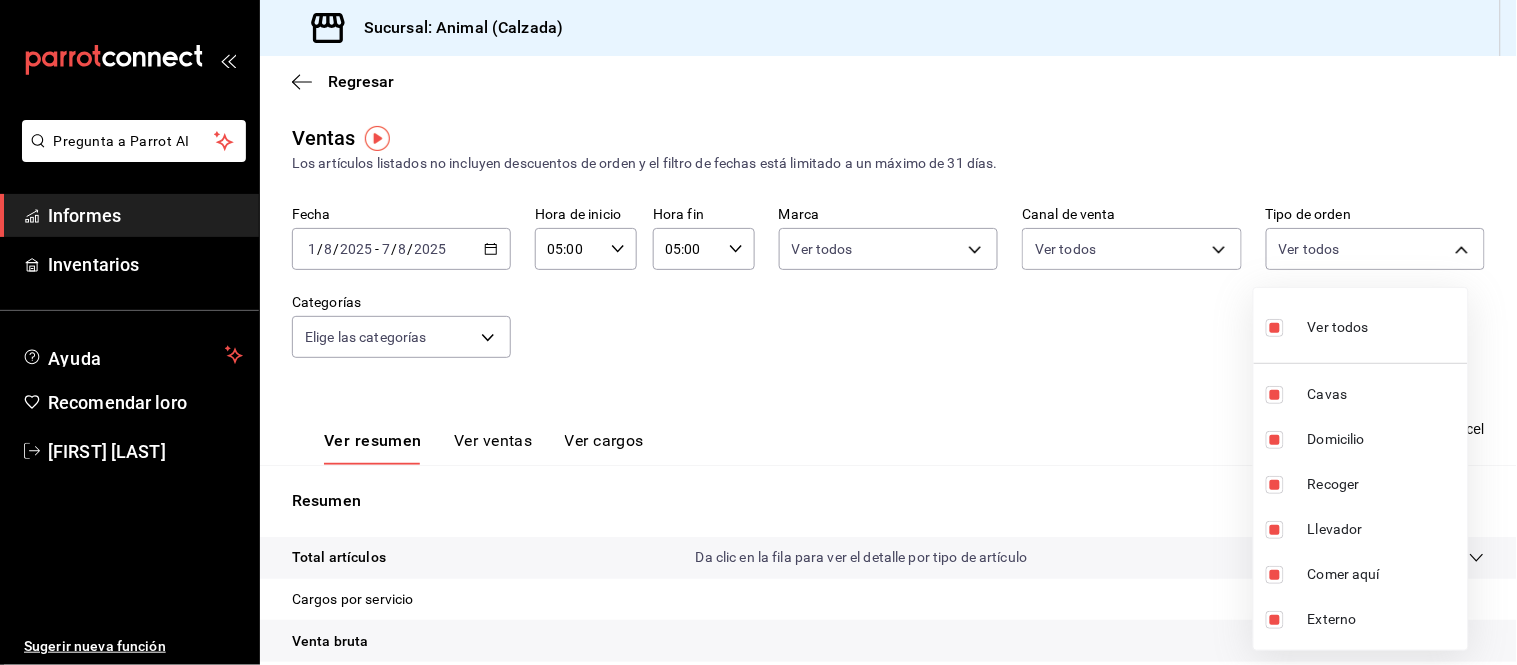 click at bounding box center (758, 332) 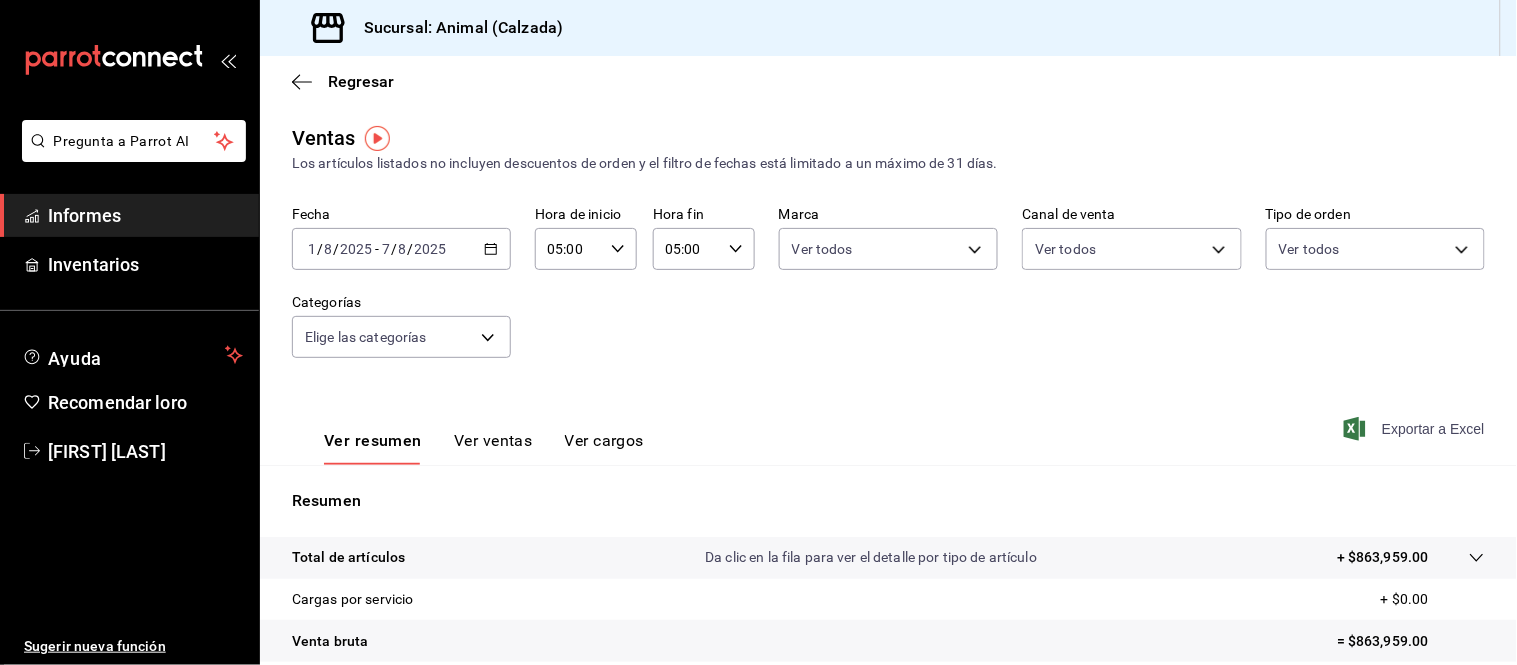 click on "Exportar a Excel" at bounding box center [1433, 429] 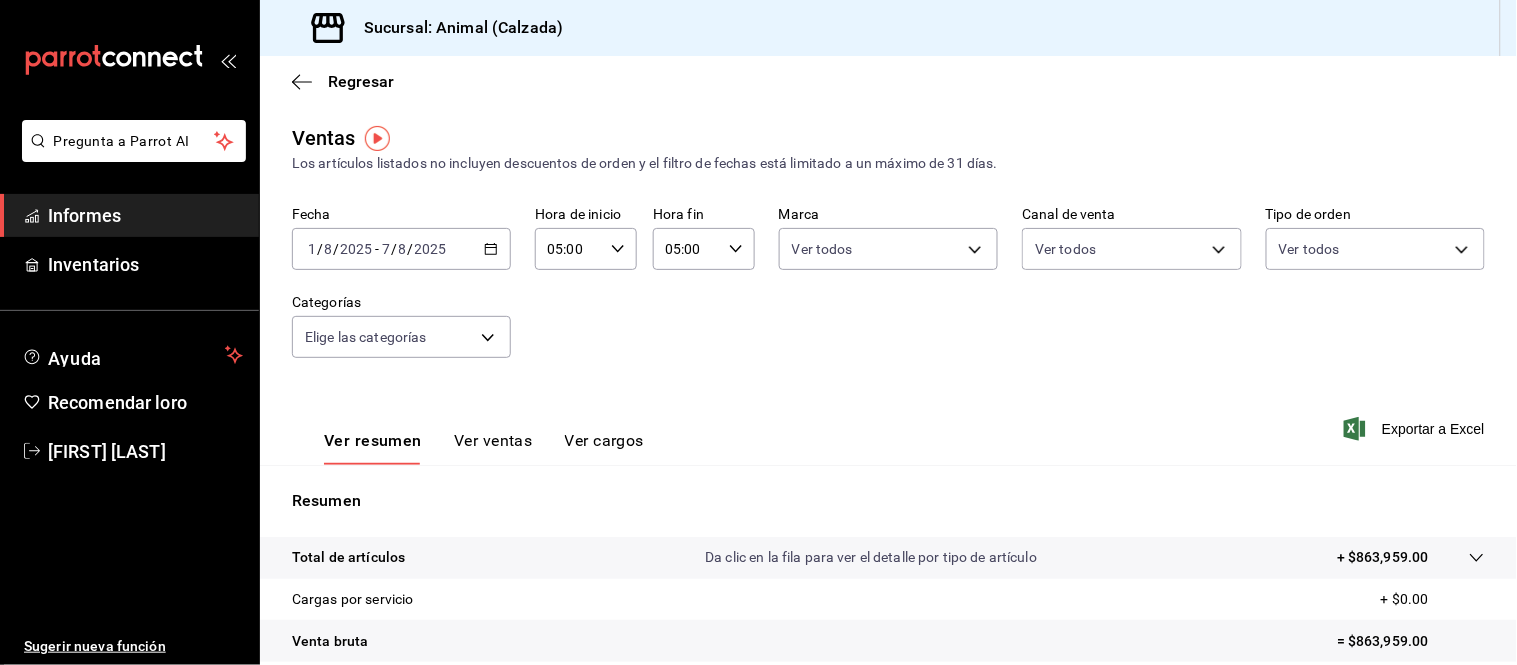 click 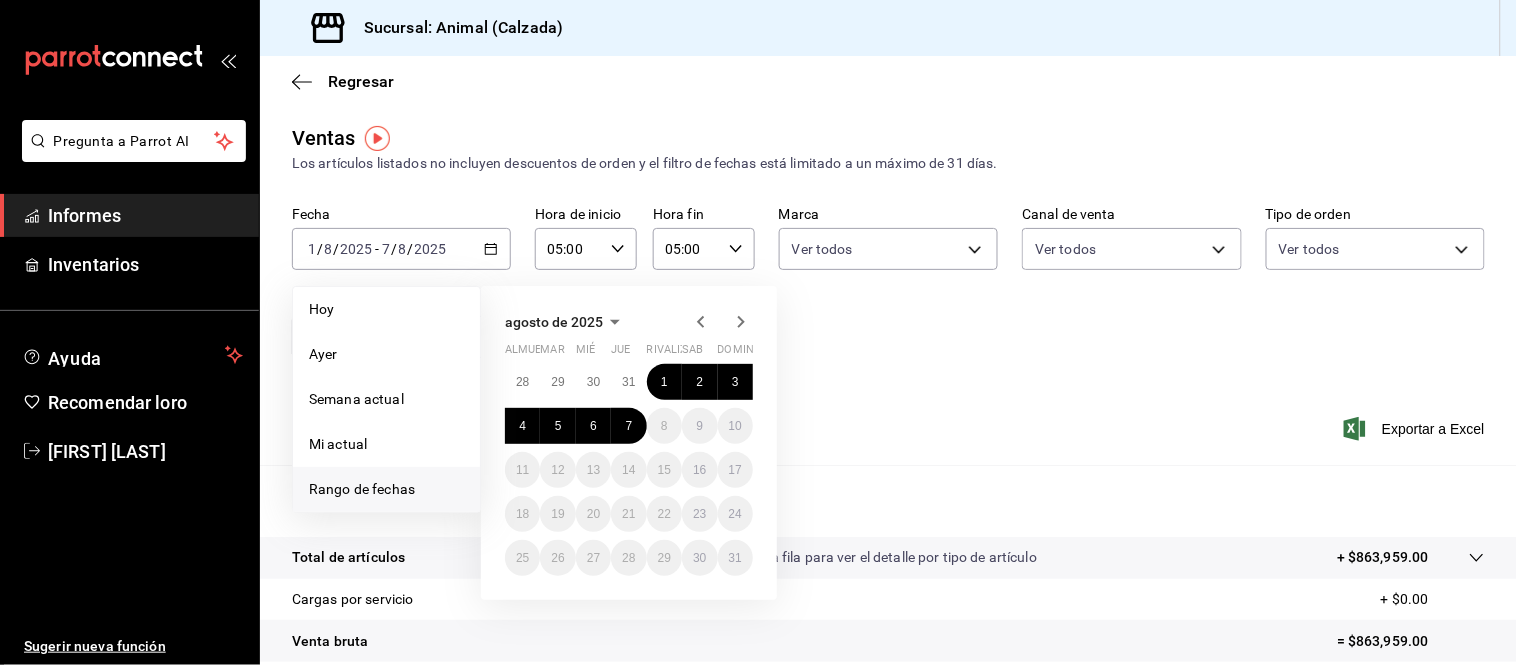click on "Ver resumen Ver ventas Ver cargos Exportar a Excel" at bounding box center (888, 423) 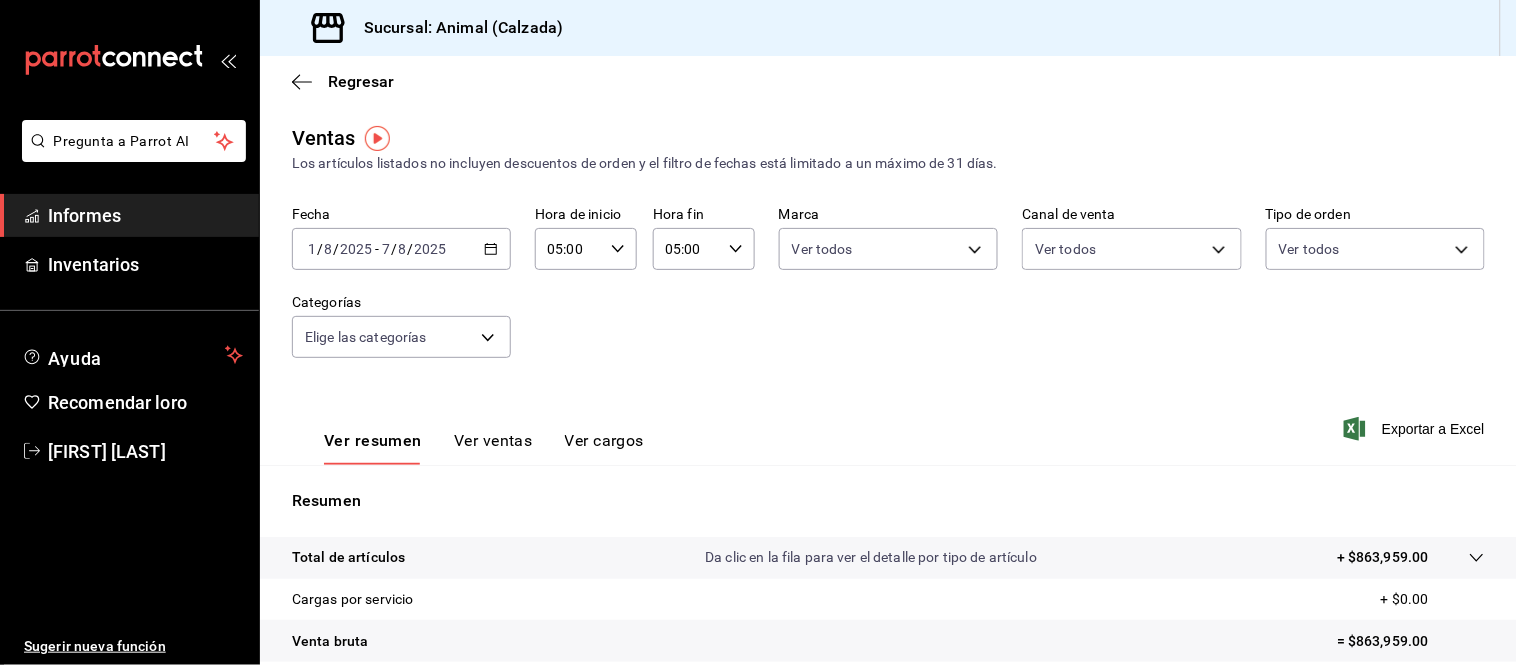 click on "2025-08-01 1 / 8 / 2025 - 2025-08-07 7 / 8 / 2025" at bounding box center [401, 249] 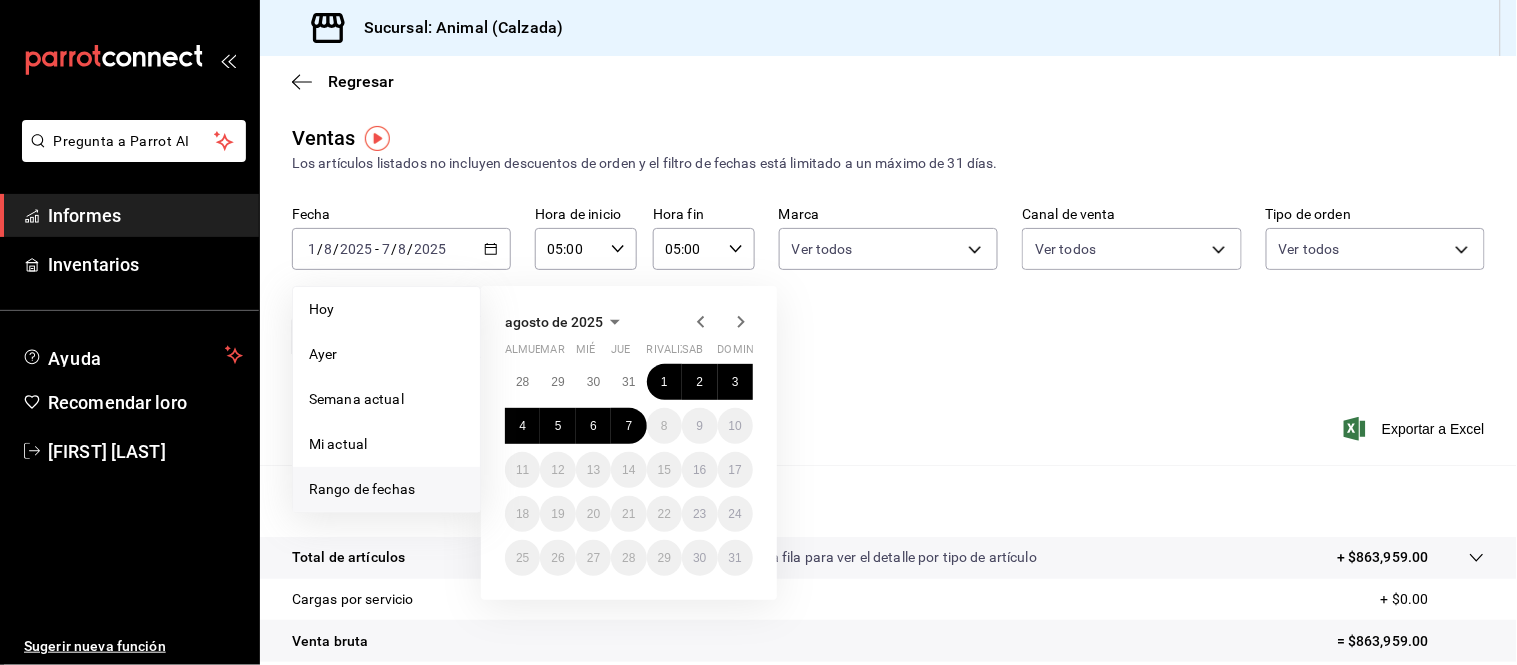 click on "Fecha [DATE] [DATE] - [DATE] [DATE] Hoy Ayer Semana actual Mi actual Rango de fechas agosto de [YEAR] almuerzo mar mié Jue rivalizar sab dominio 28 29 30 31 1 2 3 4 5 6 7 8 9 10 11 12 13 14 15 16 17 18 19 20 21 22 23 24 25 26 27 28 29 30 31 Hora de inicio [TIME] Hora de inicio Hora fin [TIME] Hora fin Marca Ver todos e26472f3-9262-489d-bcba-4c6b034529c7 Canal de venta Ver todos PARROT,UBER_EATS,RAPPI,DIDI_FOOD,ONLINE Tipo de orden Ver todos 588630d3-b511-4bba-a729-32472510037f,54b7ae00-ca47-4ec1-b7ff-55842c0a2b62,92293fd7-2d7b-430b-85d7-0dfe47b44eba,6237157c-a0f8-48ff-b796-8e4576b5f3c5,200a31bf-f5a3-4f69-a302-e0fd34b5ac63,EXTERNAL Categorías Elige las categorías" at bounding box center (888, 294) 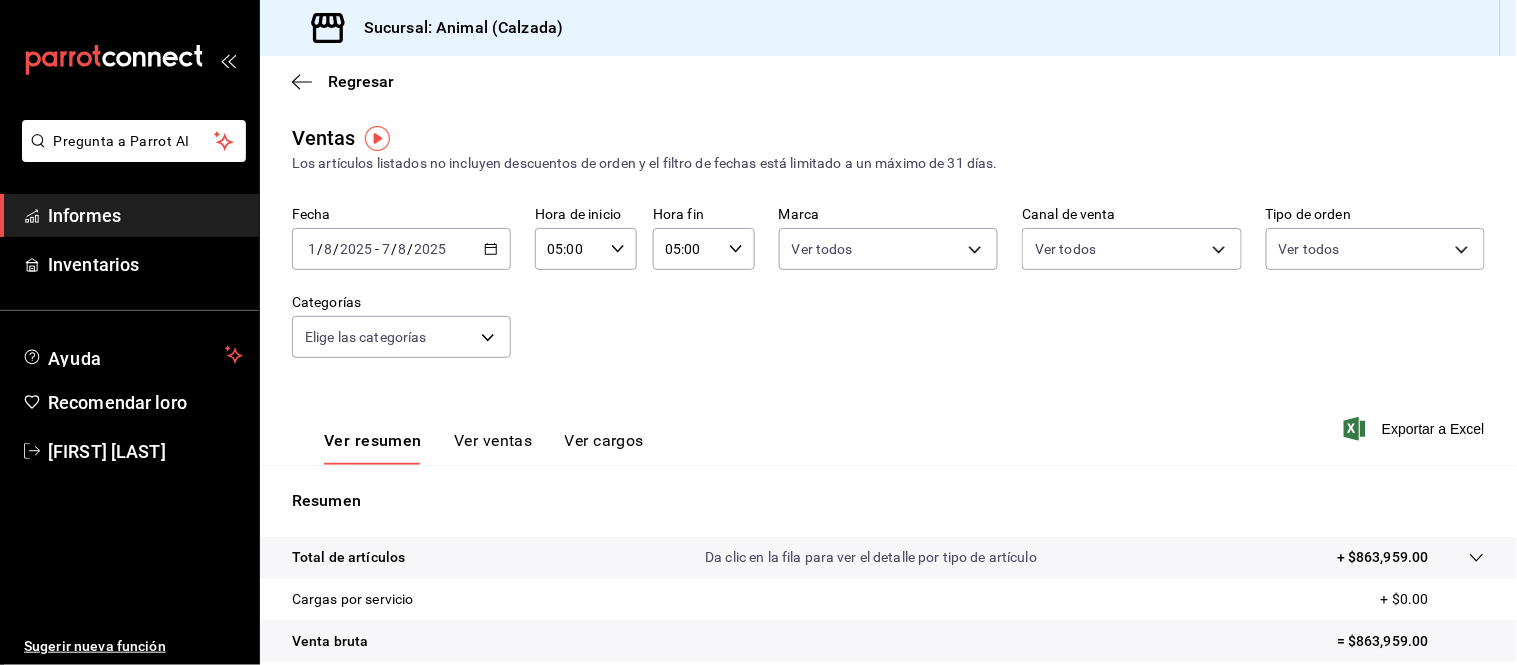click on "2025-08-01 1 / 8 / 2025 - 2025-08-07 7 / 8 / 2025" at bounding box center [401, 249] 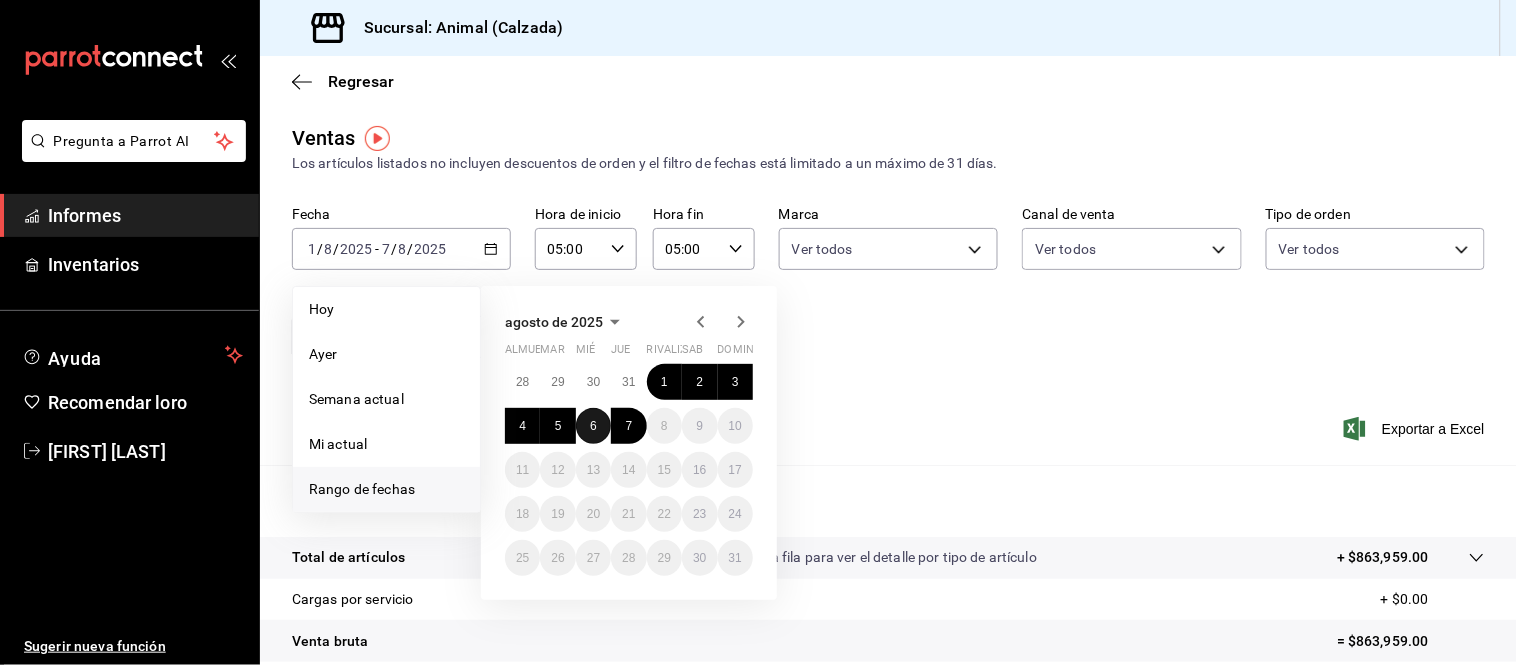 click on "6" at bounding box center [593, 426] 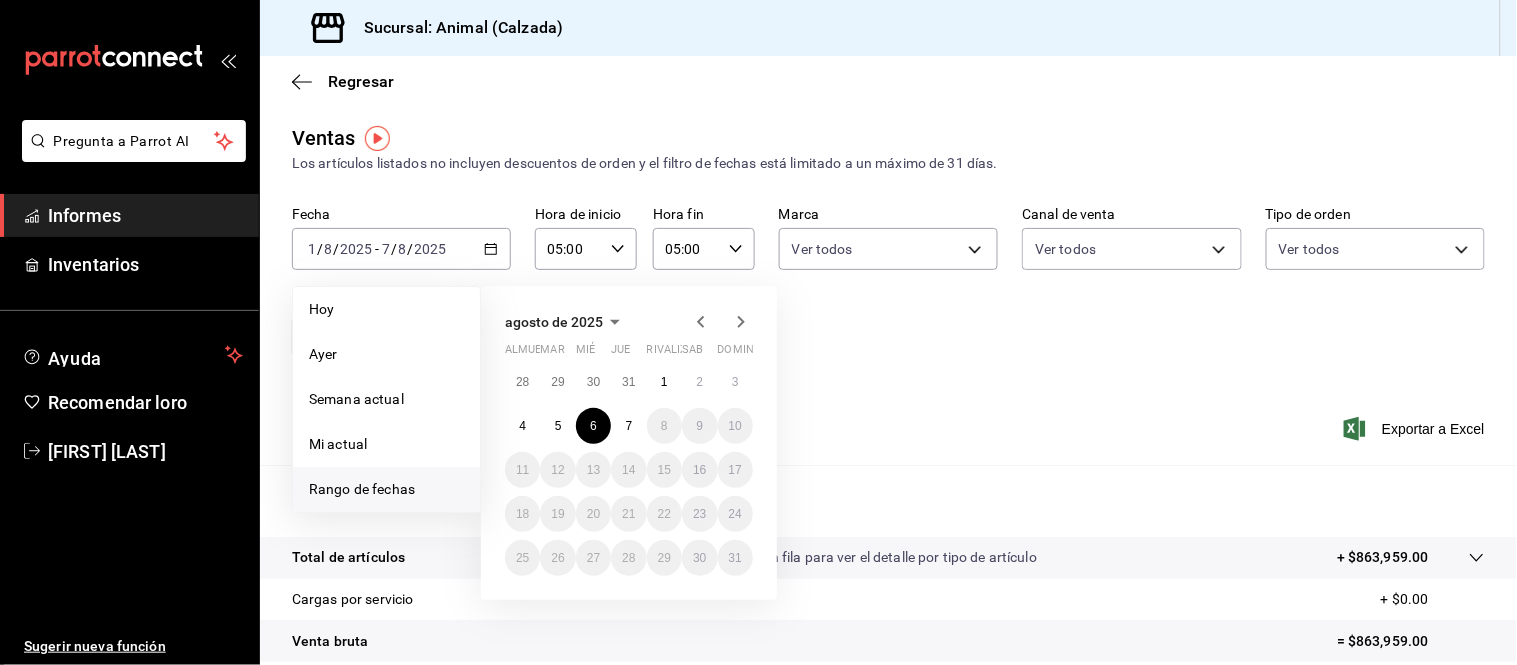 click on "Rango de fechas" at bounding box center [362, 489] 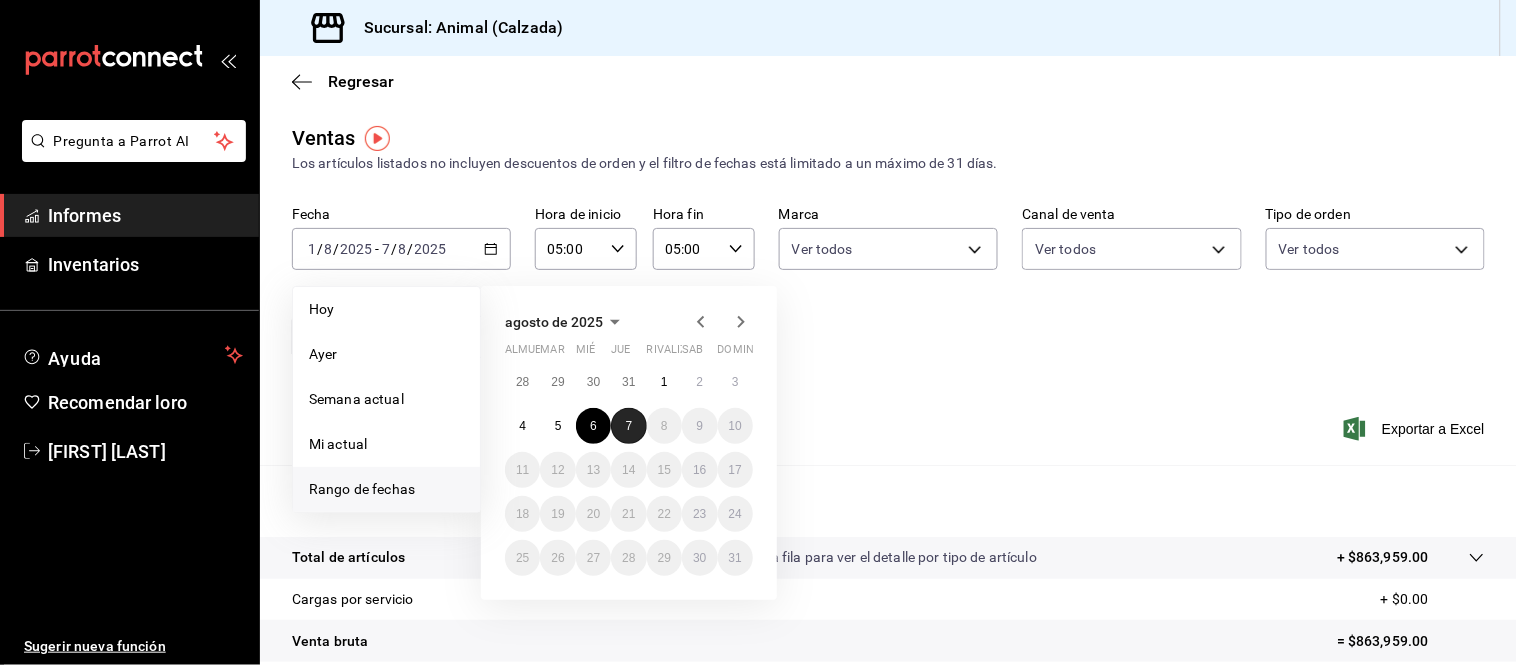 click on "7" at bounding box center (628, 426) 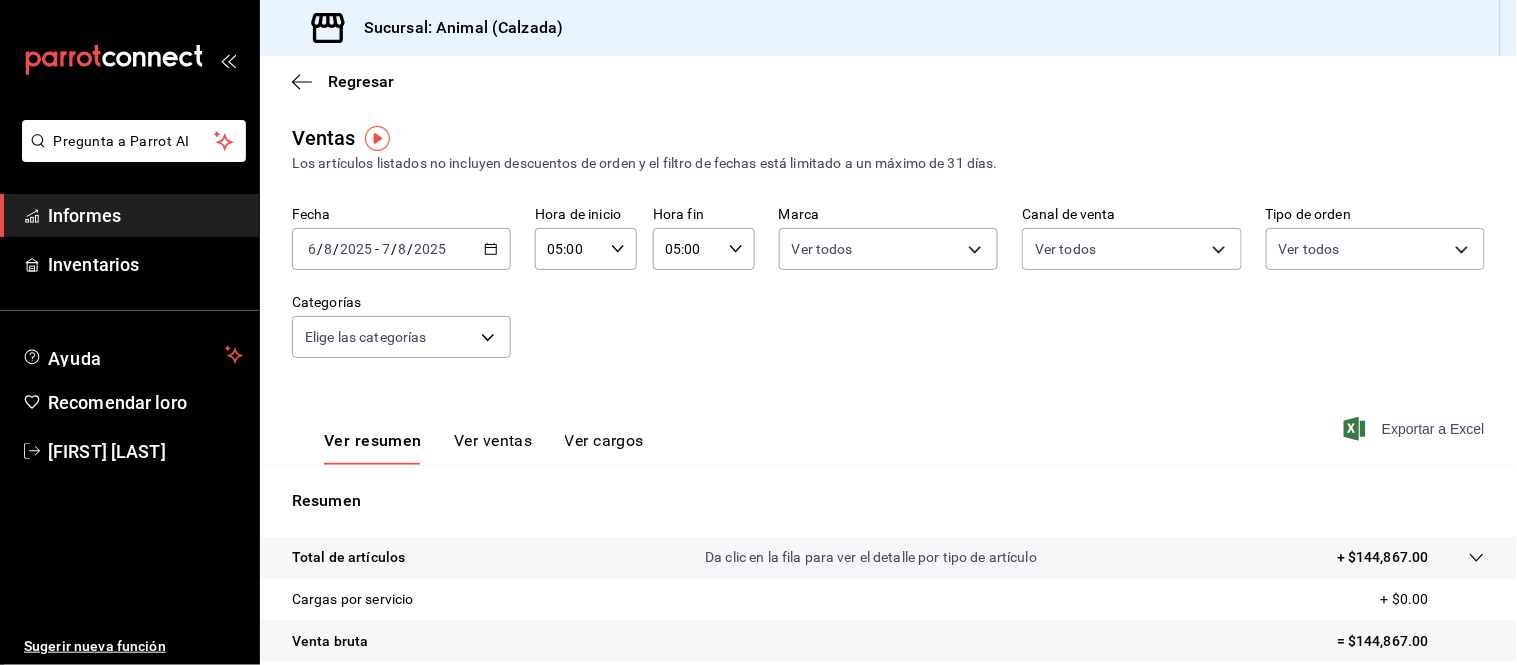 click on "Exportar a Excel" at bounding box center (1433, 429) 